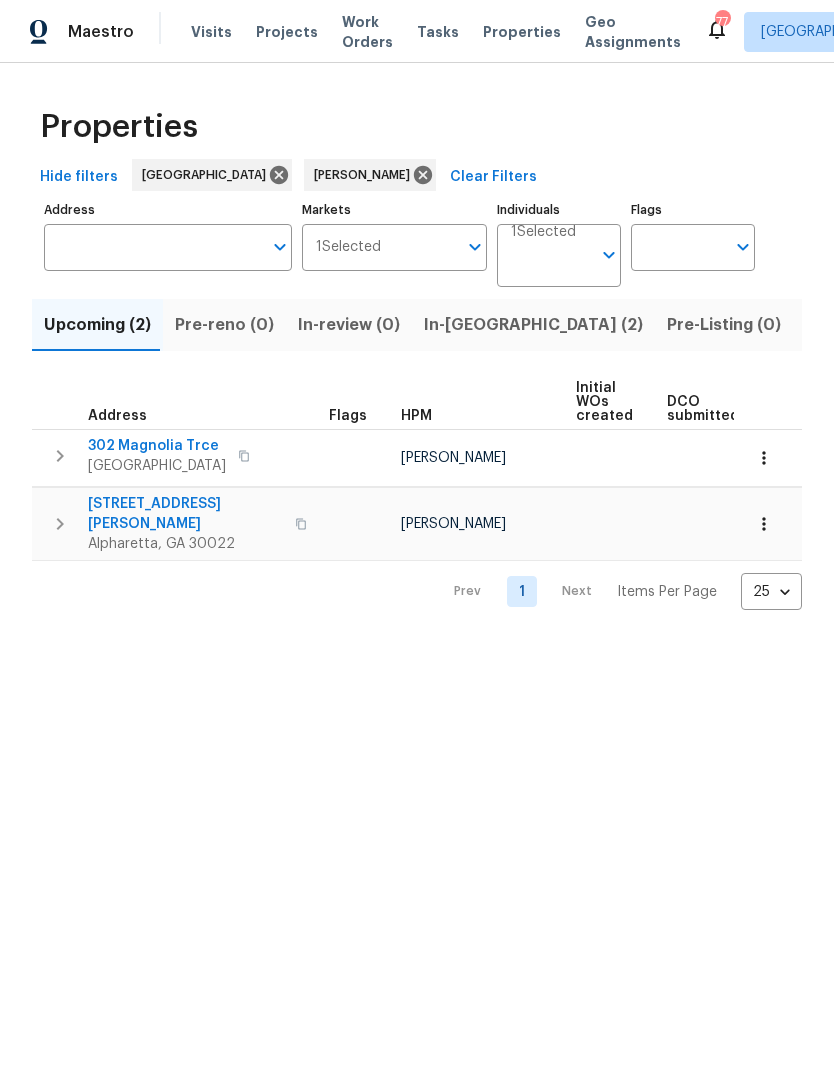 scroll, scrollTop: 0, scrollLeft: 0, axis: both 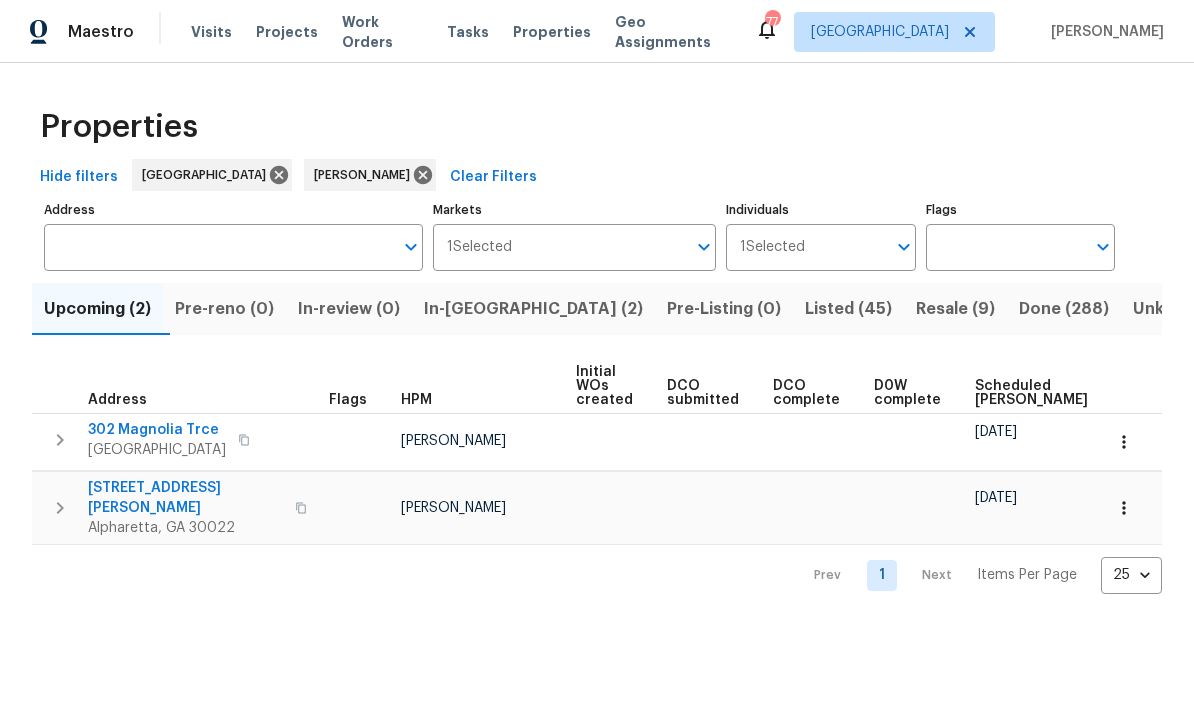 click on "In-[GEOGRAPHIC_DATA] (2)" at bounding box center [533, 309] 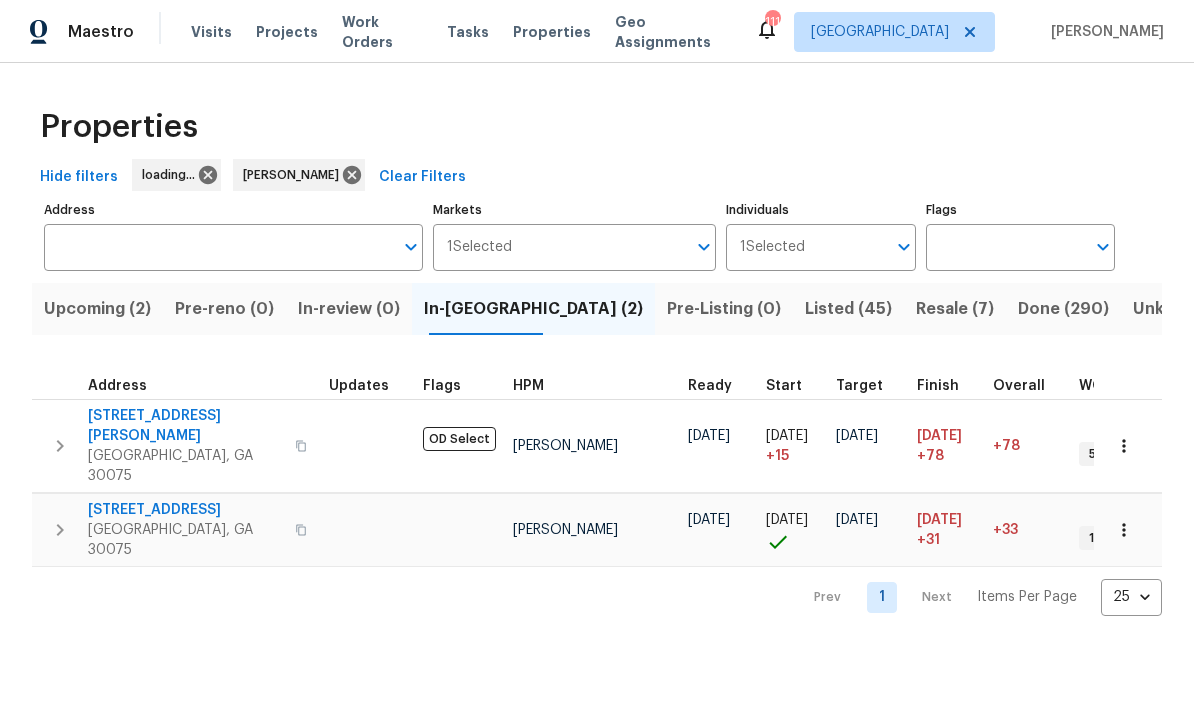 scroll, scrollTop: 0, scrollLeft: 0, axis: both 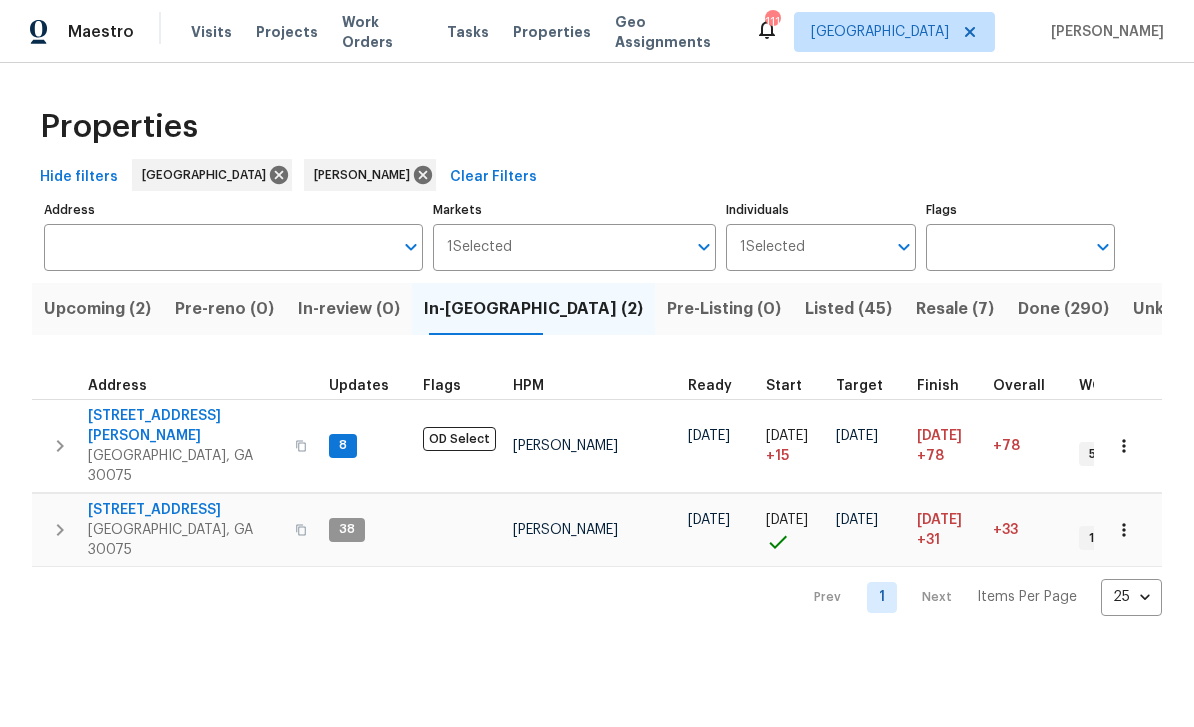 click 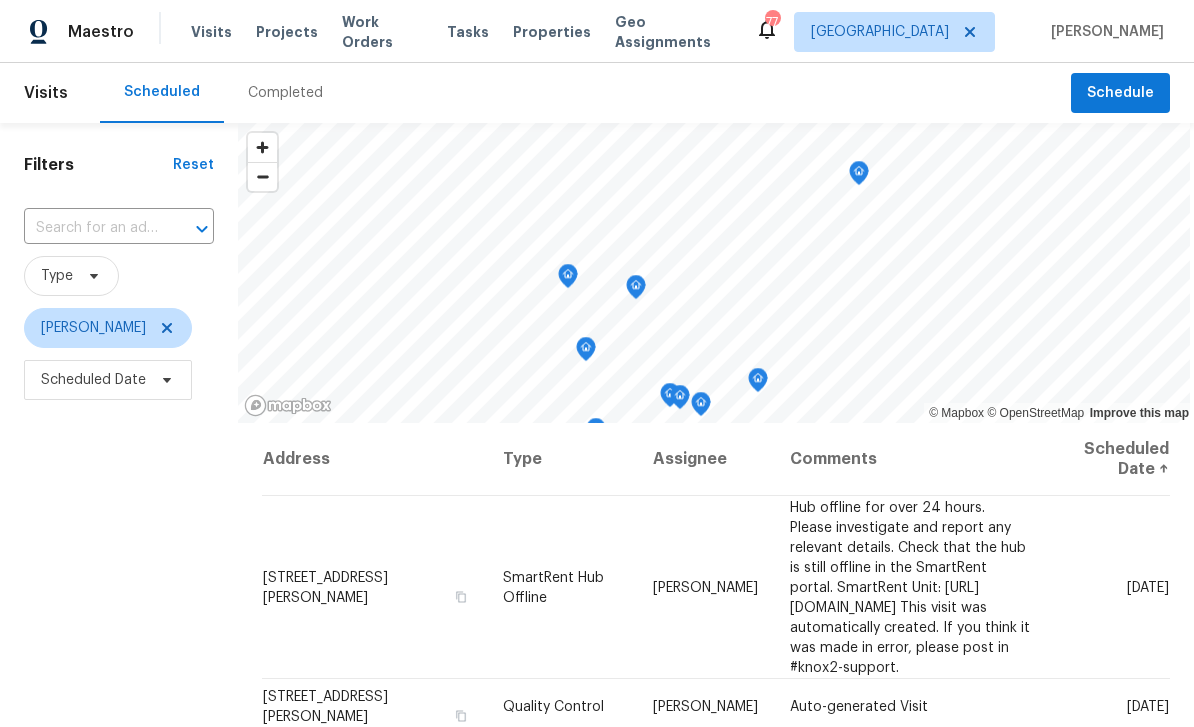scroll, scrollTop: 0, scrollLeft: 0, axis: both 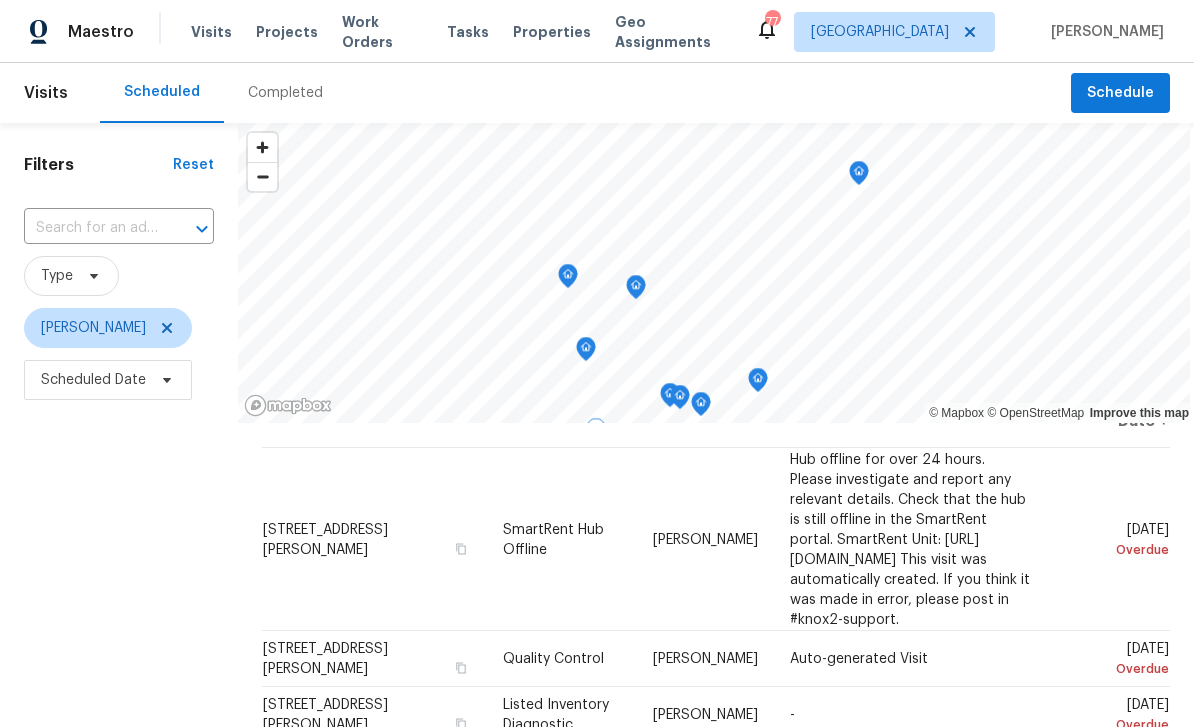 click 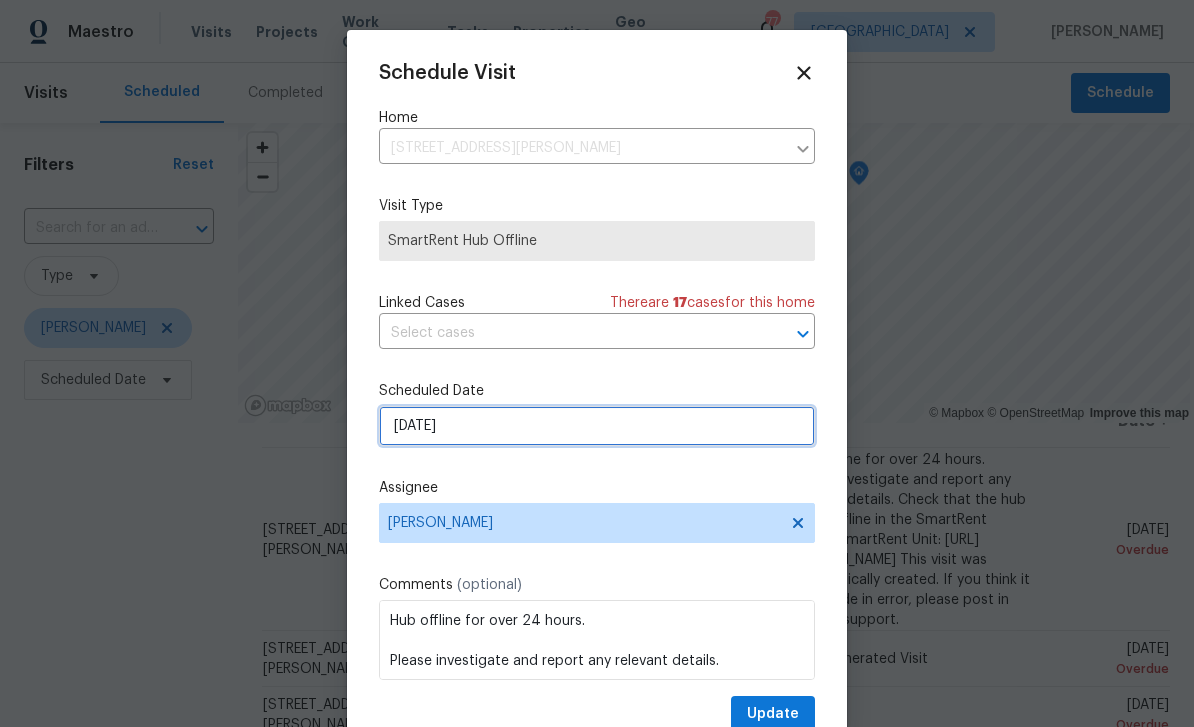 click on "7/18/2025" at bounding box center [597, 426] 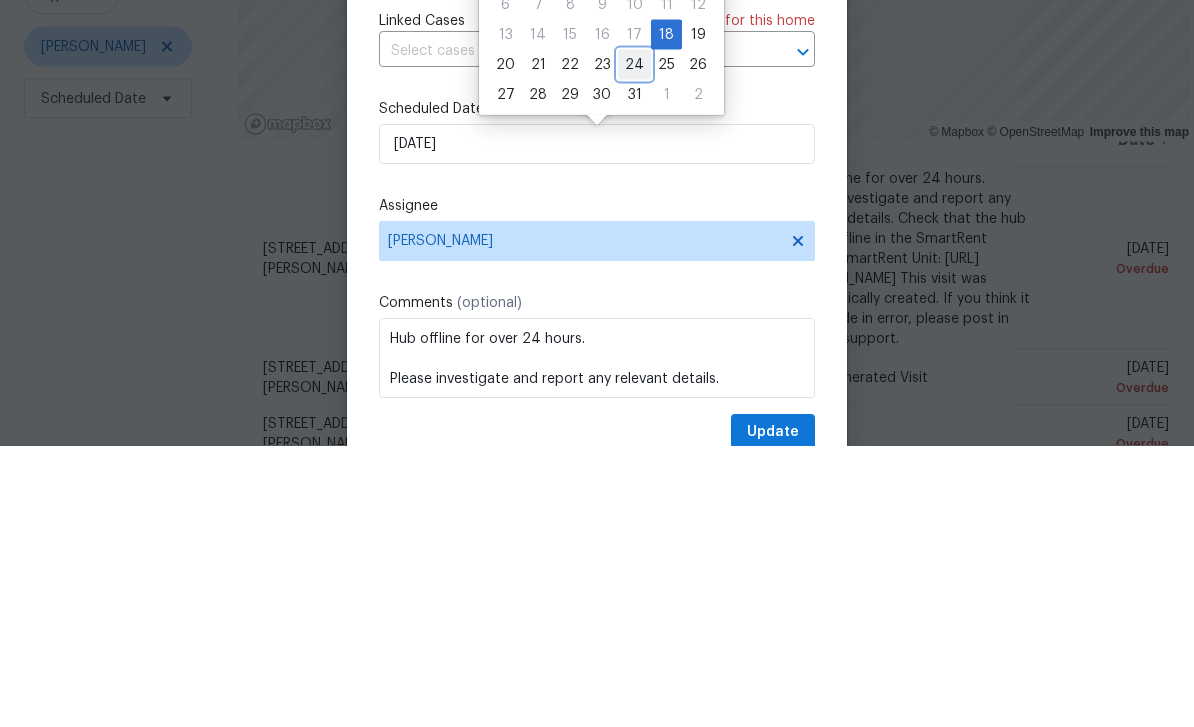 click on "24" at bounding box center [634, 346] 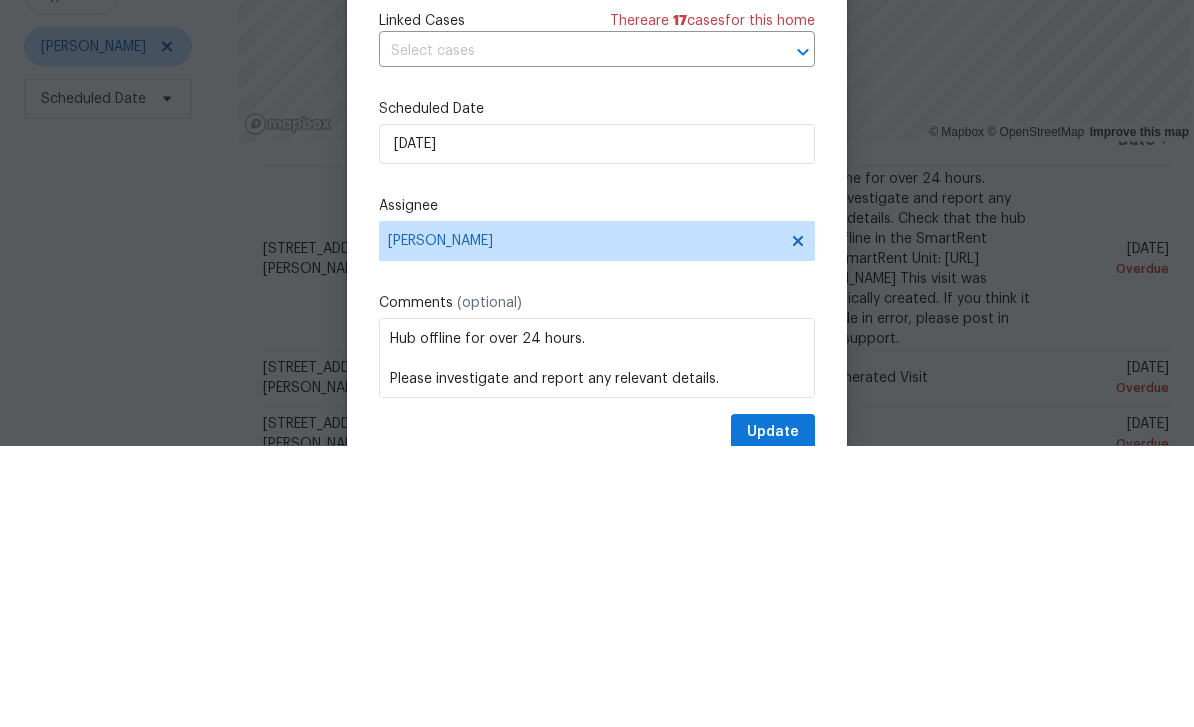 type on "7/24/2025" 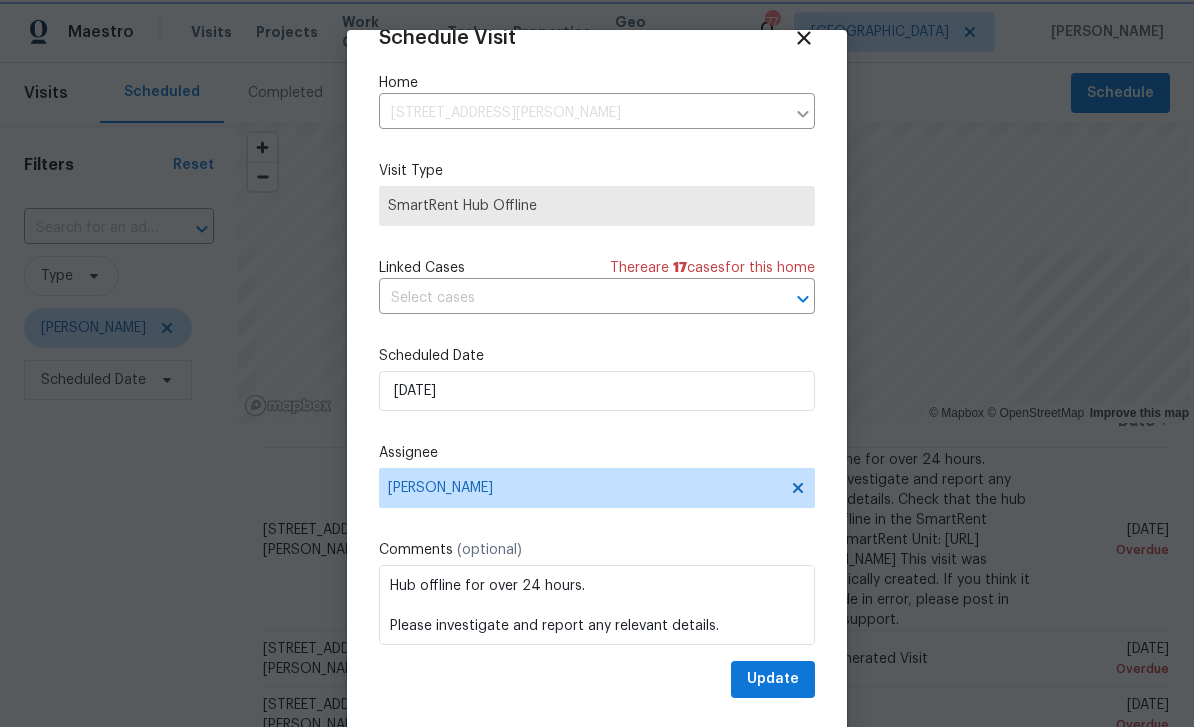 scroll, scrollTop: 39, scrollLeft: 0, axis: vertical 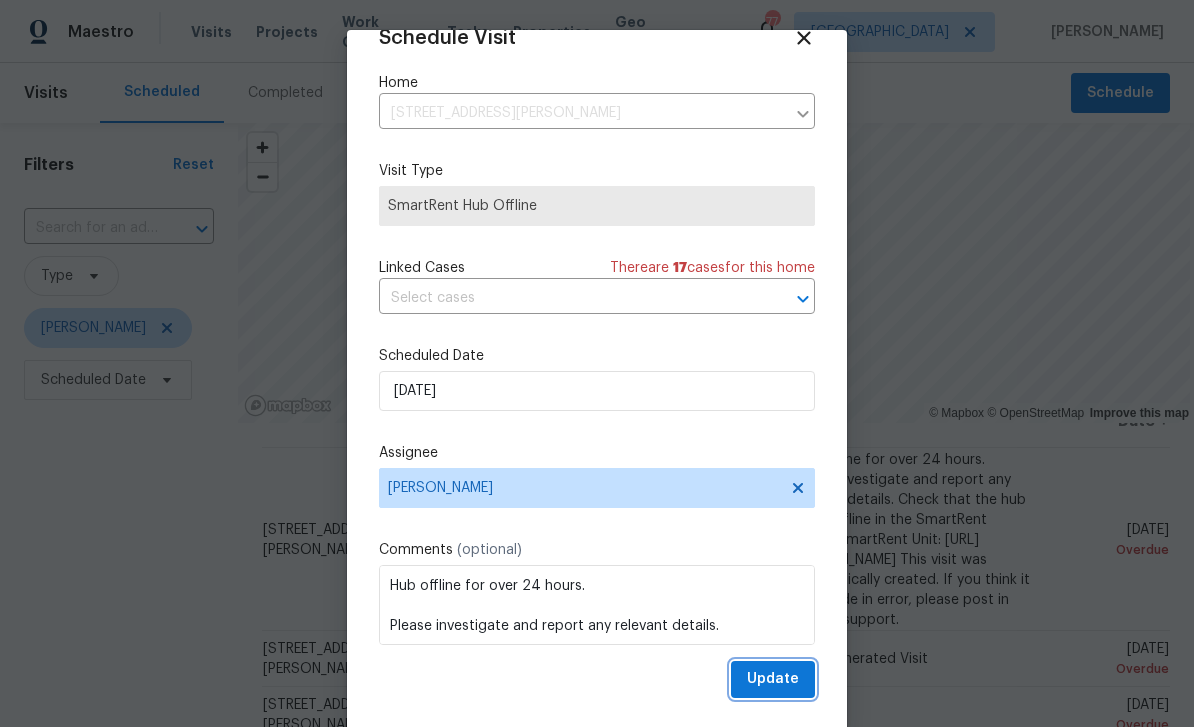 click on "Update" at bounding box center [773, 679] 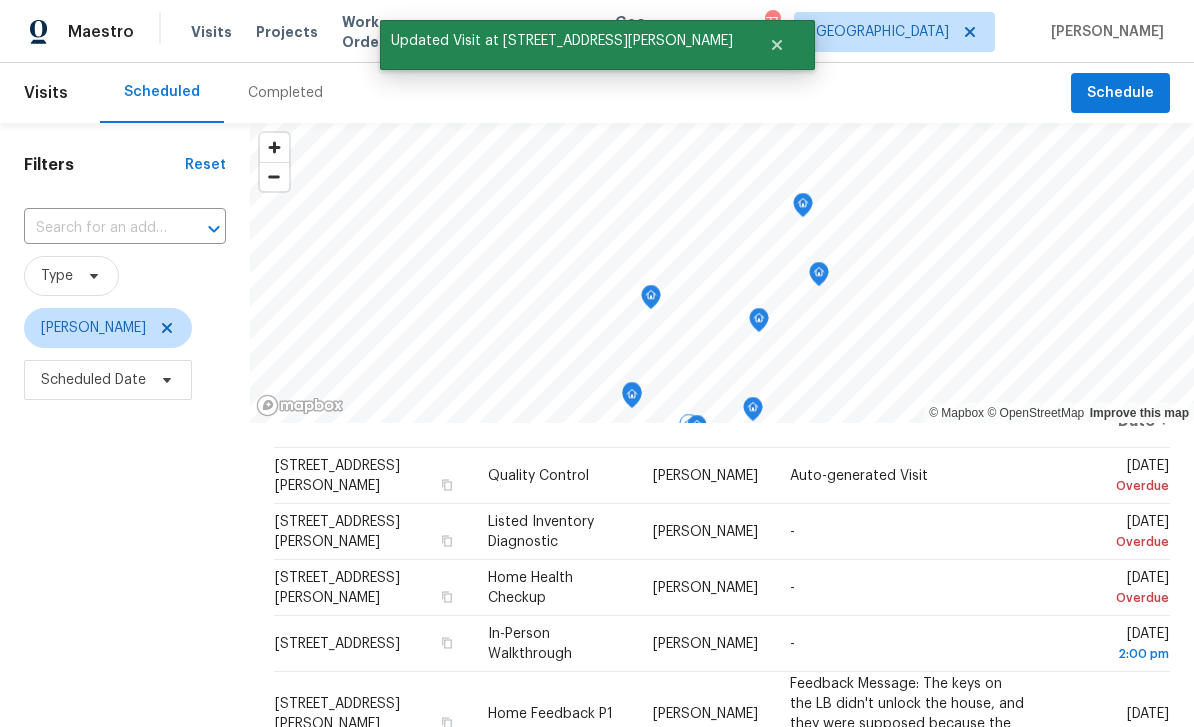 click 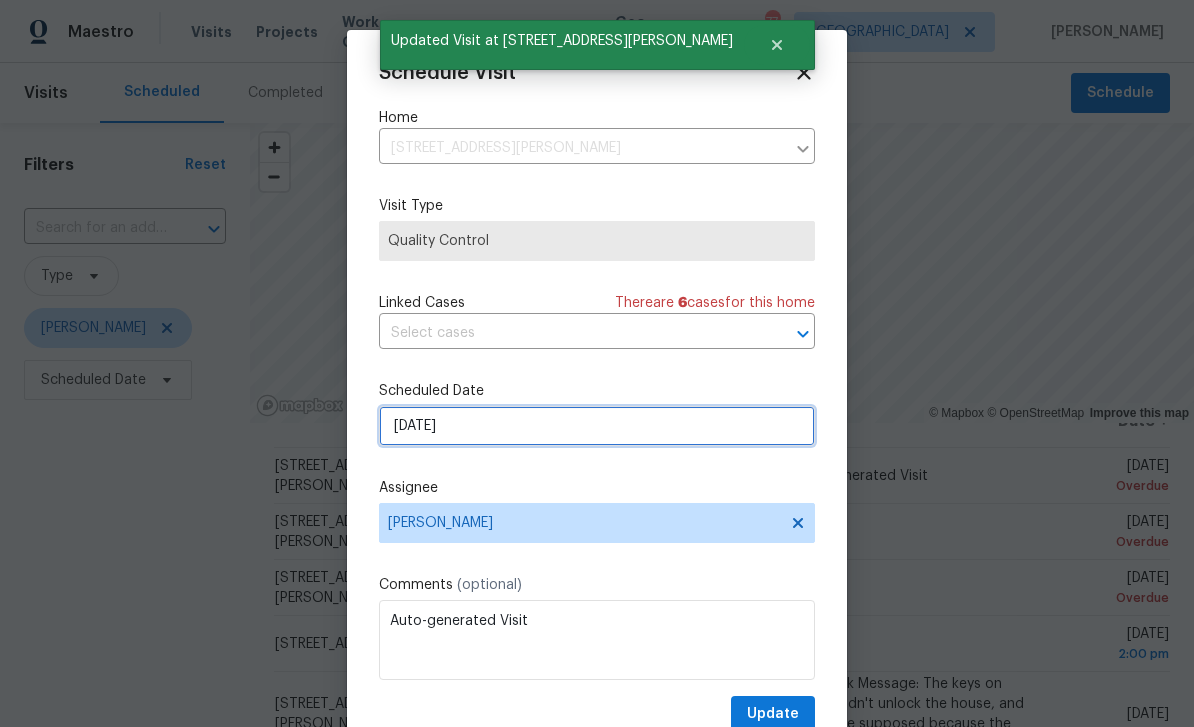 click on "7/18/2025" at bounding box center [597, 426] 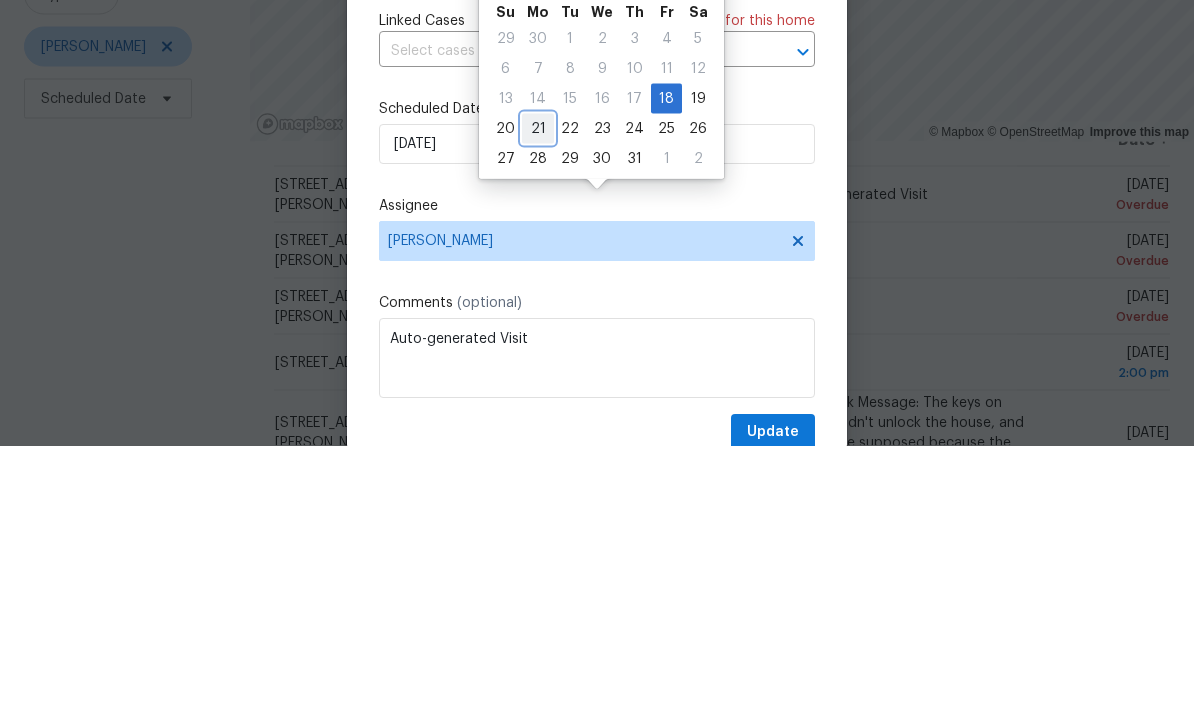 click on "21" at bounding box center [538, 410] 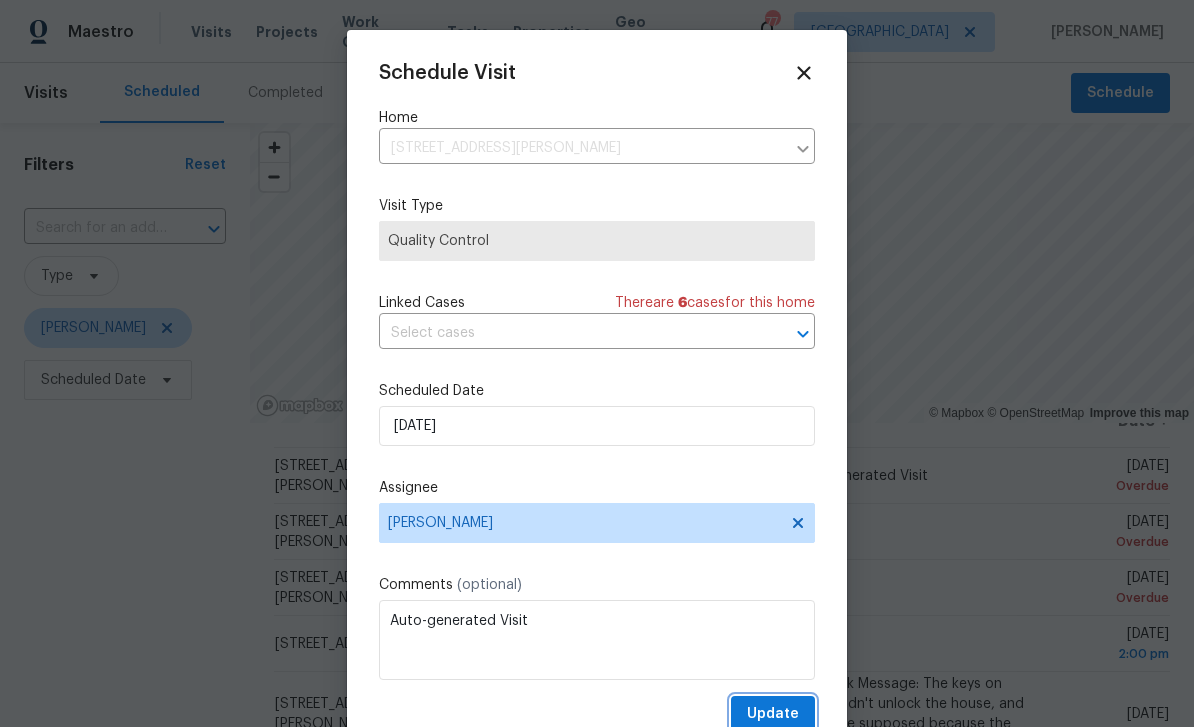click on "Update" at bounding box center [773, 714] 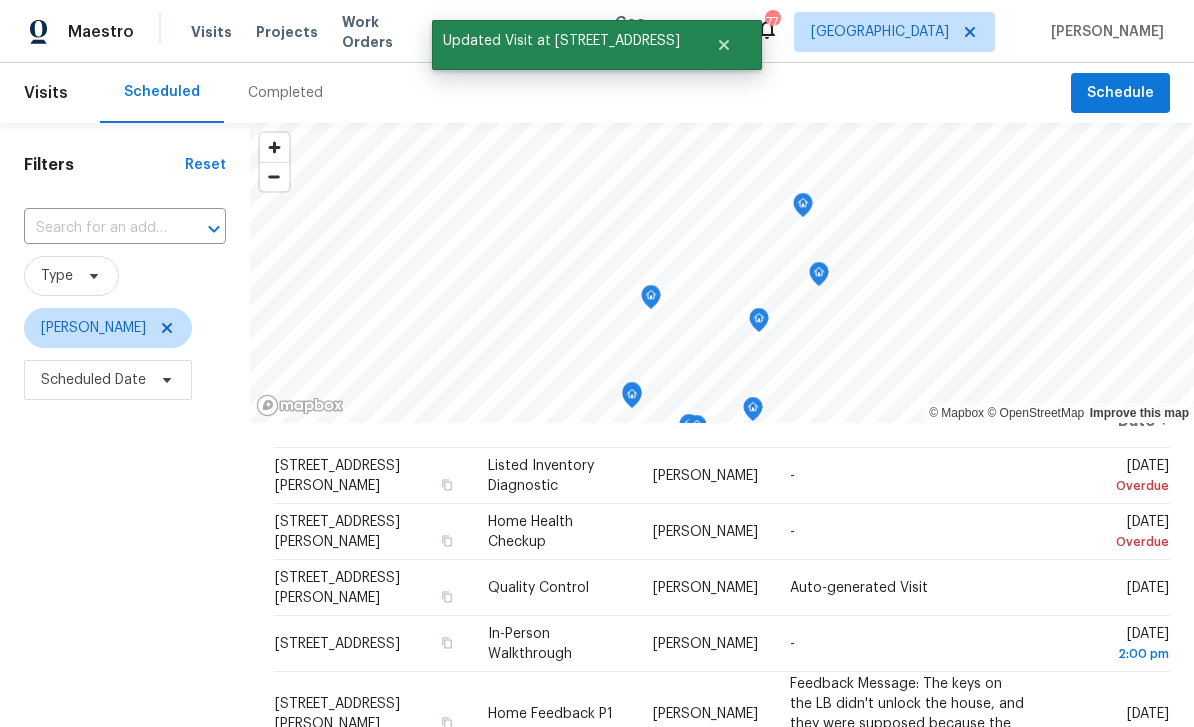 scroll, scrollTop: 0, scrollLeft: 0, axis: both 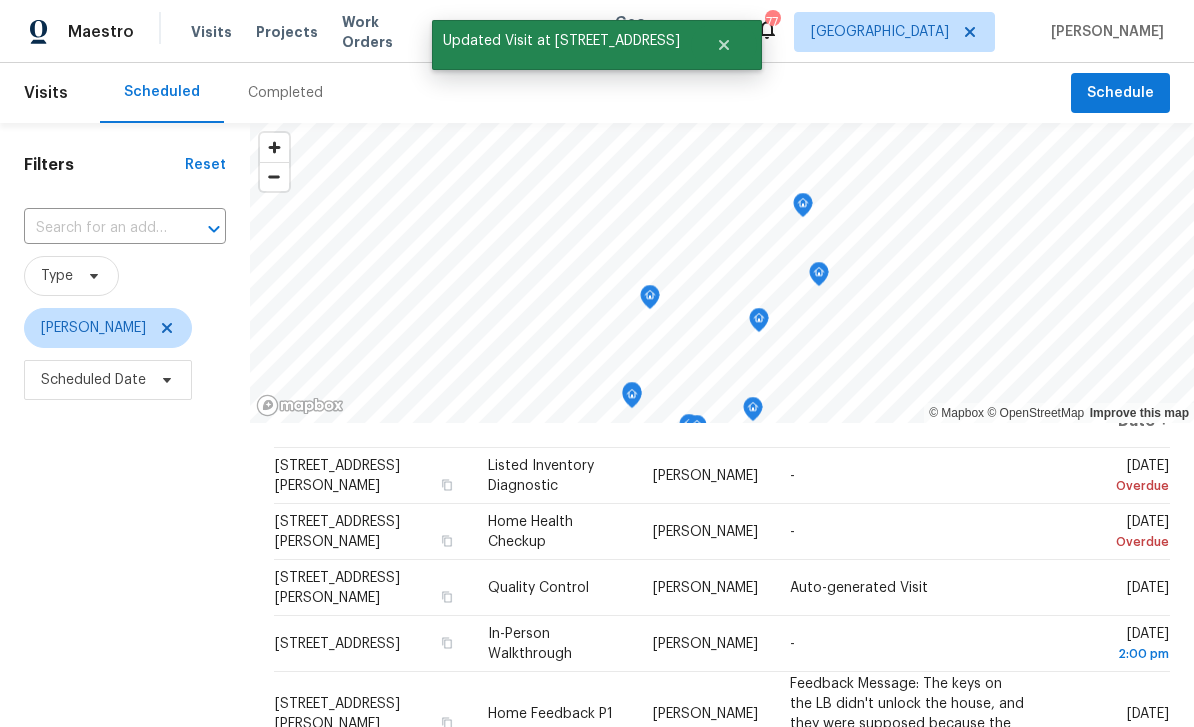 click 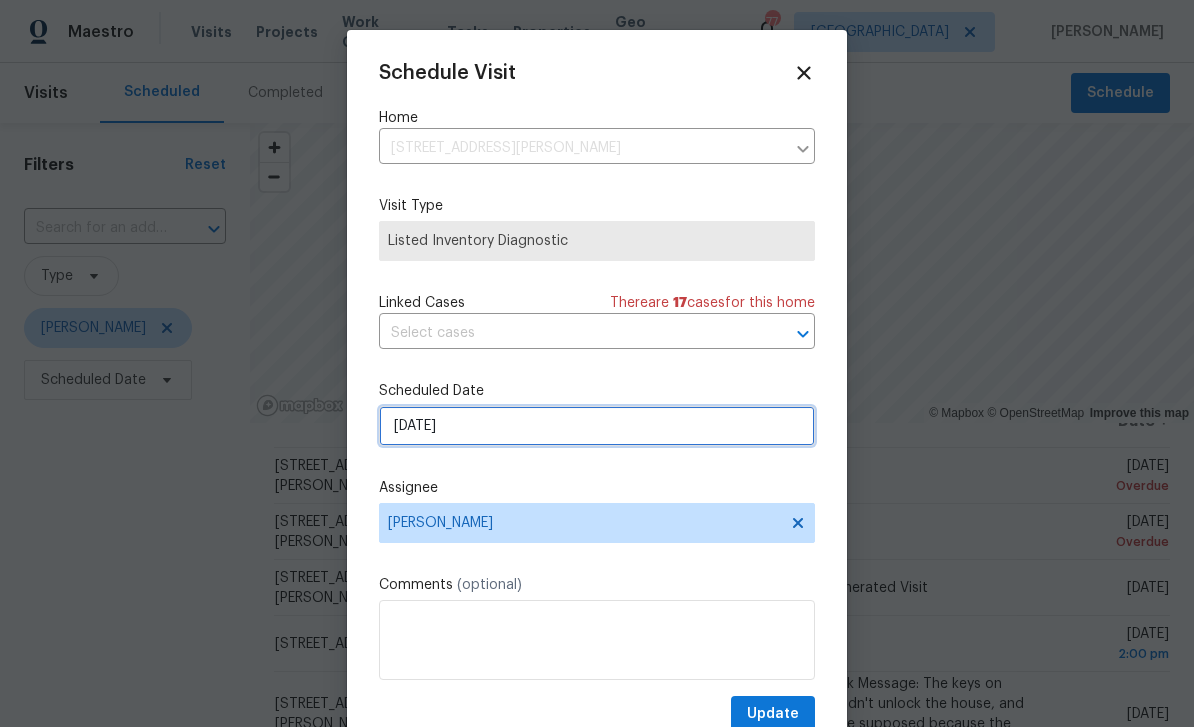 click on "7/18/2025" at bounding box center (597, 426) 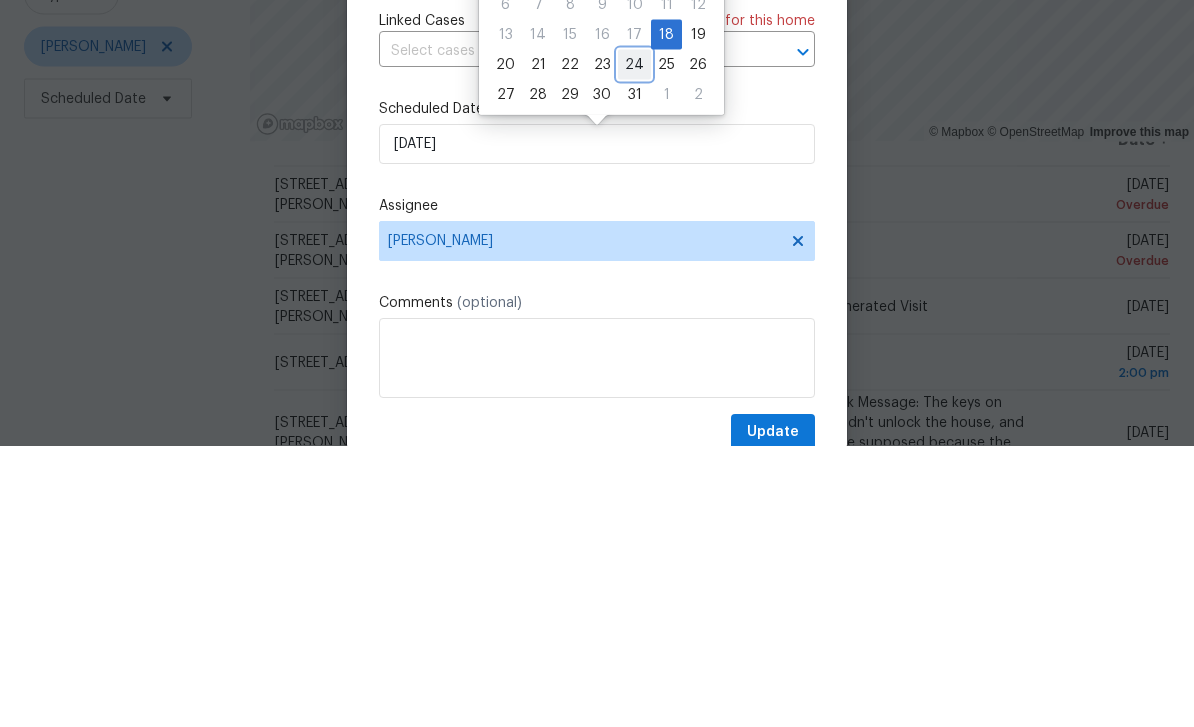 click on "24" at bounding box center (634, 346) 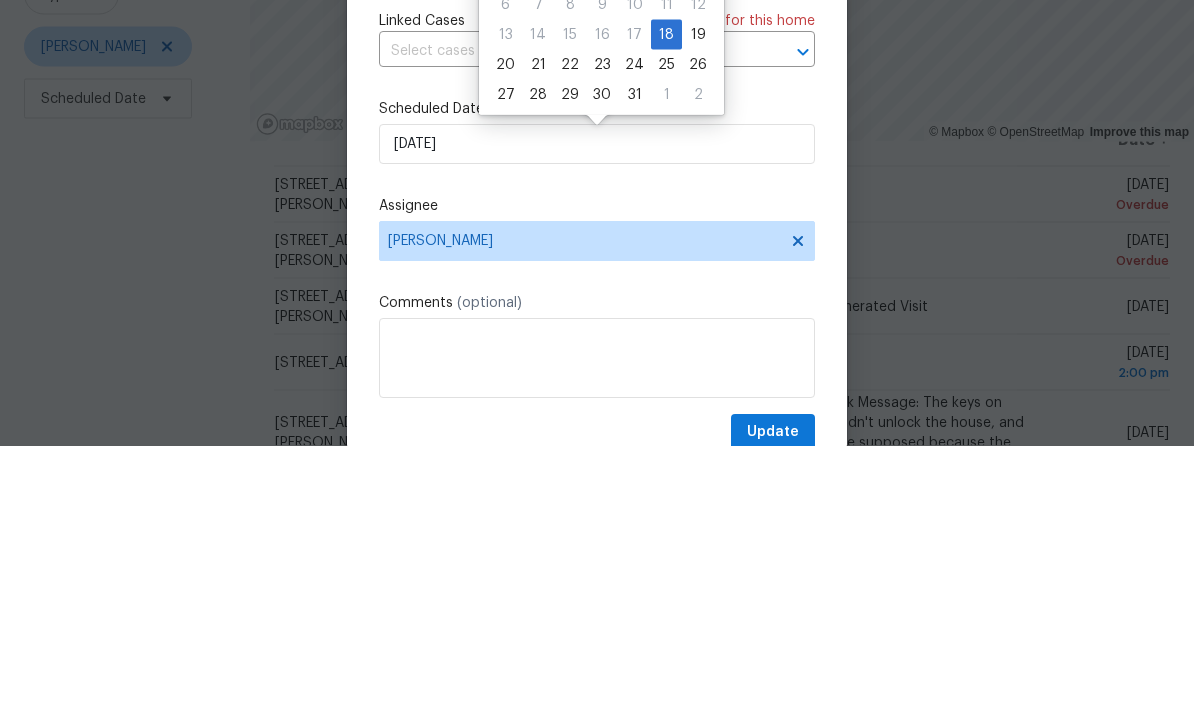 scroll, scrollTop: 64, scrollLeft: 0, axis: vertical 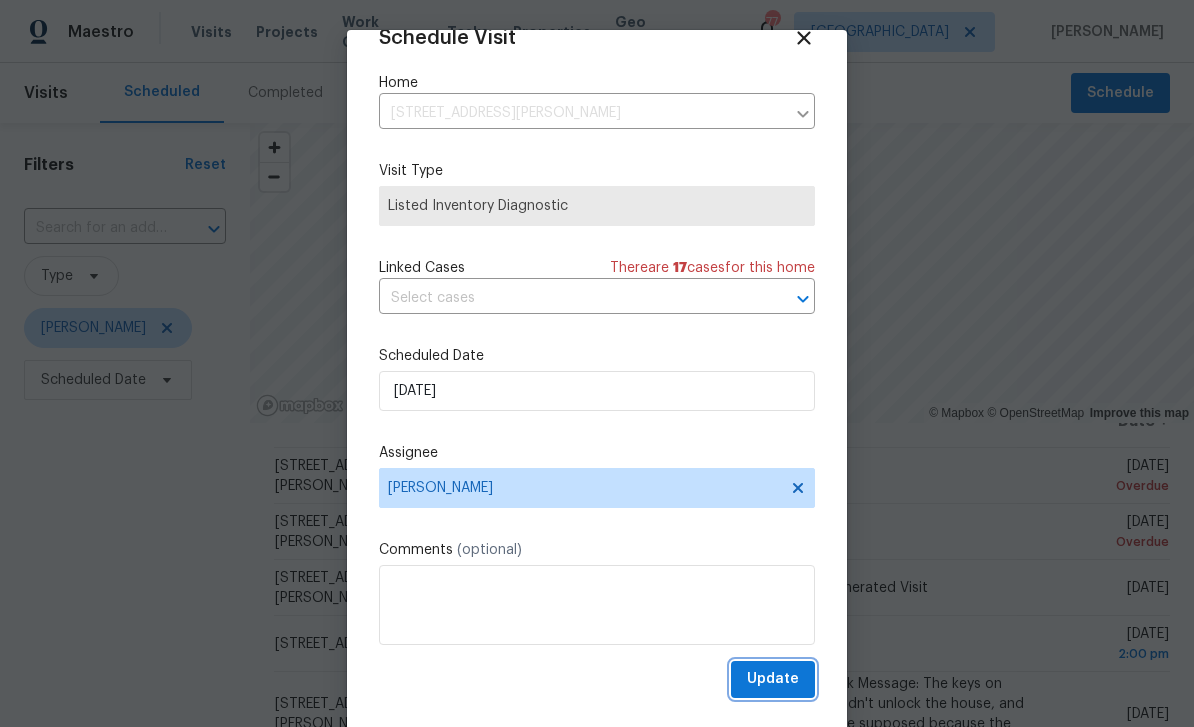 click on "Update" at bounding box center (773, 679) 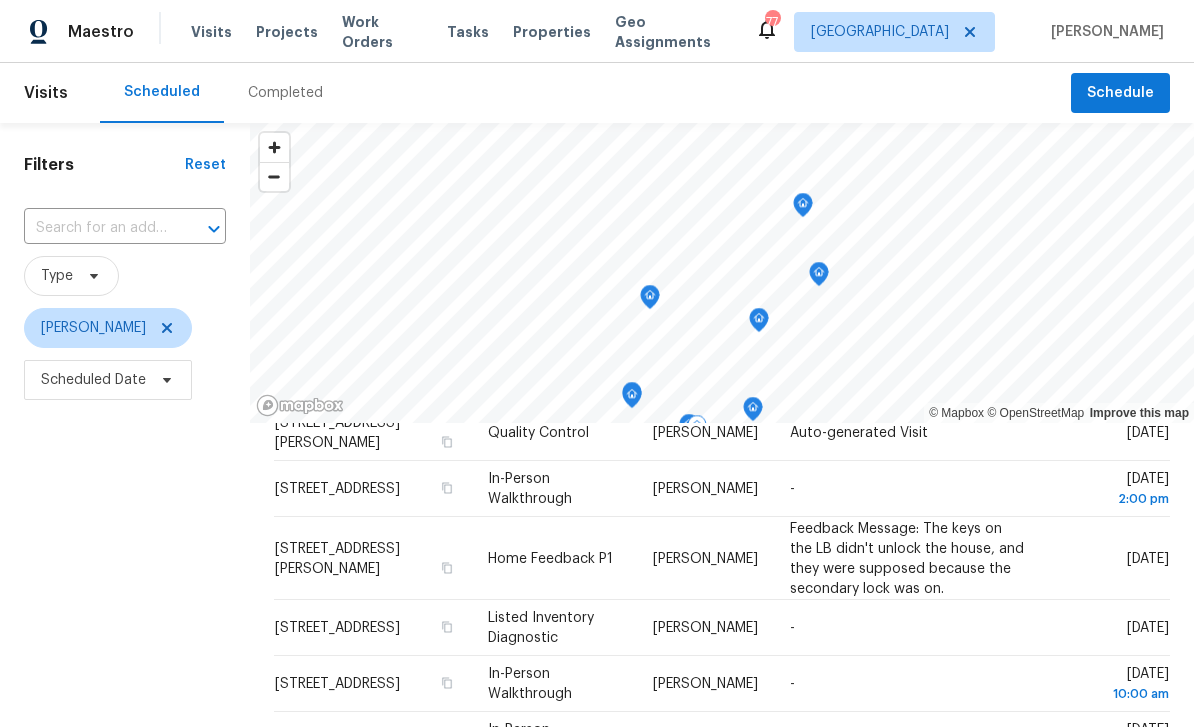 scroll, scrollTop: 149, scrollLeft: 0, axis: vertical 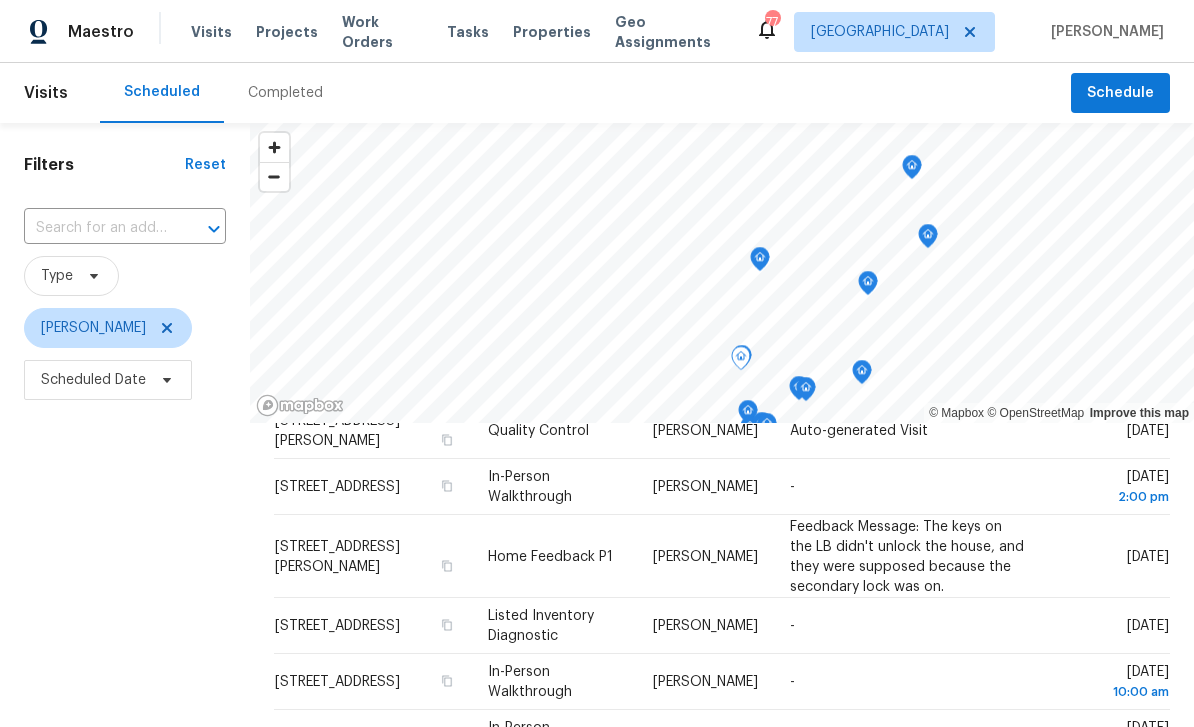 click on "Address Type Assignee Comments Scheduled Date ↑ 355 Marietta Hwy, Roswell, GA 30075 Home Health Checkup Tyler Payne - Fri, Jul 18 Overdue 1215 Ridgefield Dr, Roswell, GA 30075 Quality Control Tyler Payne Auto-generated Visit Mon, Jul 21 338 Boundless Ln, Canton, GA 30114 In-Person Walkthrough Tyler Payne - Mon, Jul 21 2:00 pm 294 Farm Ridge Dr NE, Woodstock, GA 30188 Home Feedback P1 Tyler Payne Feedback Message: The keys on the LB didn't unlock the house, and they were supposed because the secondary lock was on. Mon, Jul 21 540 Stockwood Dr, Woodstock, GA 30188 Listed Inventory Diagnostic Tyler Payne - Mon, Jul 21 4751 Roswell Rd, Atlanta, GA 30342 In-Person Walkthrough Tyler Payne - Tue, Jul 22 10:00 am 110 Pine Rise Ct, Alpharetta, GA 30022 In-Person Walkthrough Tyler Payne - Tue, Jul 22 2:00 pm 1505 Augusta Dr SE, Marietta, GA 30067 Teardown Tyler Payne - Tue, Jul 22 5310 Prancing Pass, Cumming, GA 30040 In-Person Walkthrough Tyler Payne - Wed, Jul 23 2:00 pm 111 Appian Way, Ellijay, GA 30540 - 4:00 pm" at bounding box center [722, 714] 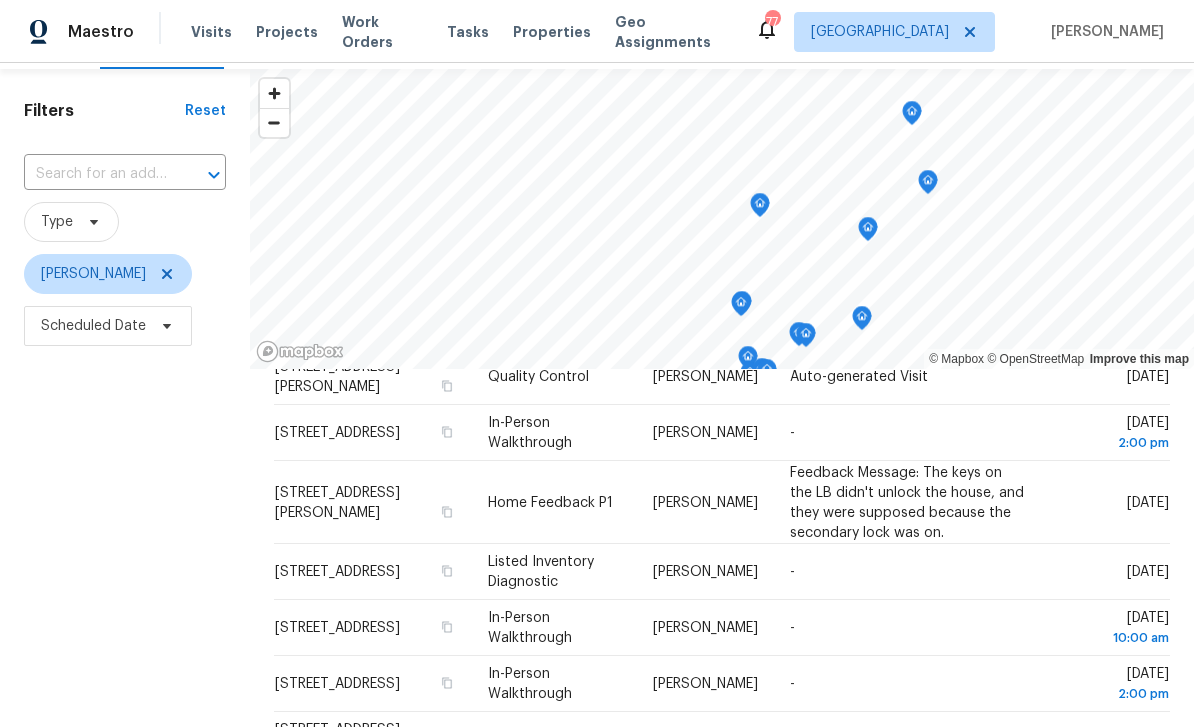 scroll, scrollTop: 56, scrollLeft: 0, axis: vertical 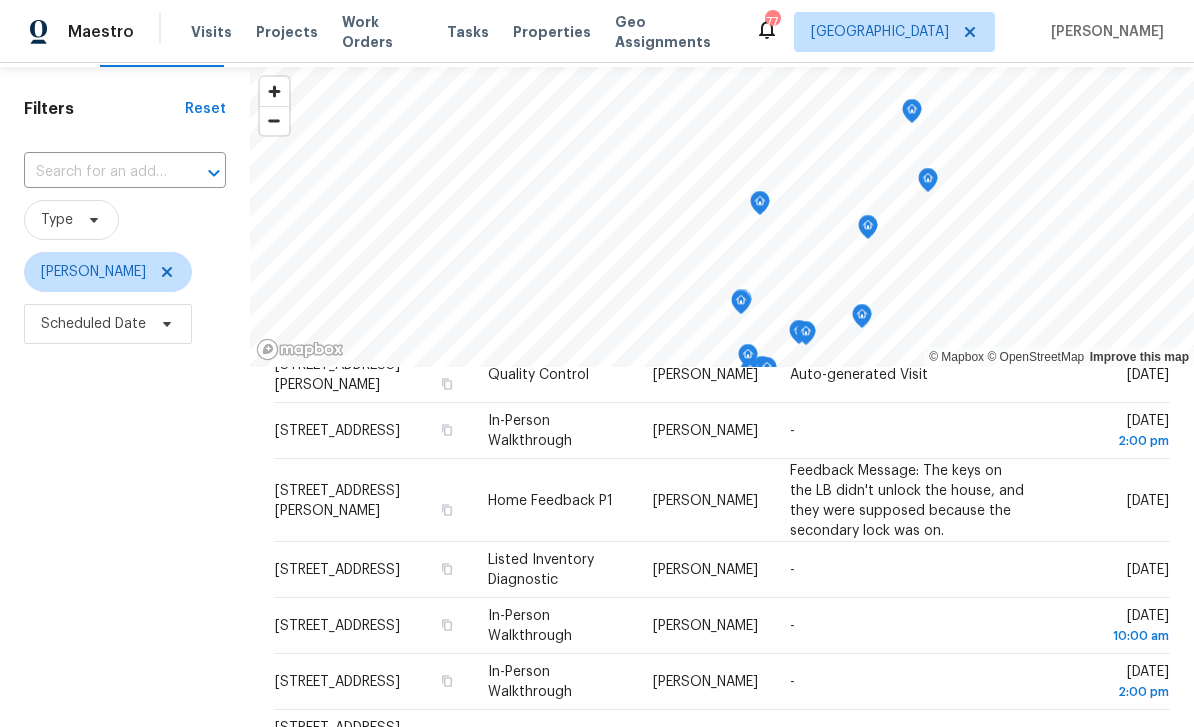 click 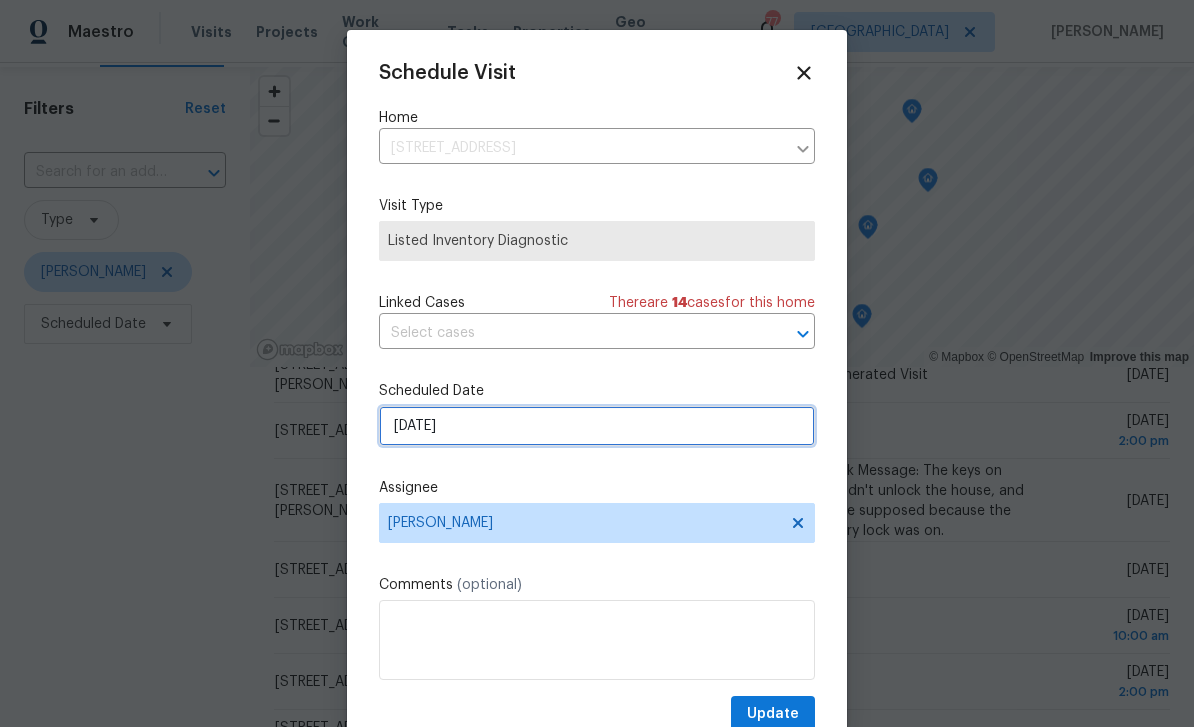 click on "7/21/2025" at bounding box center [597, 426] 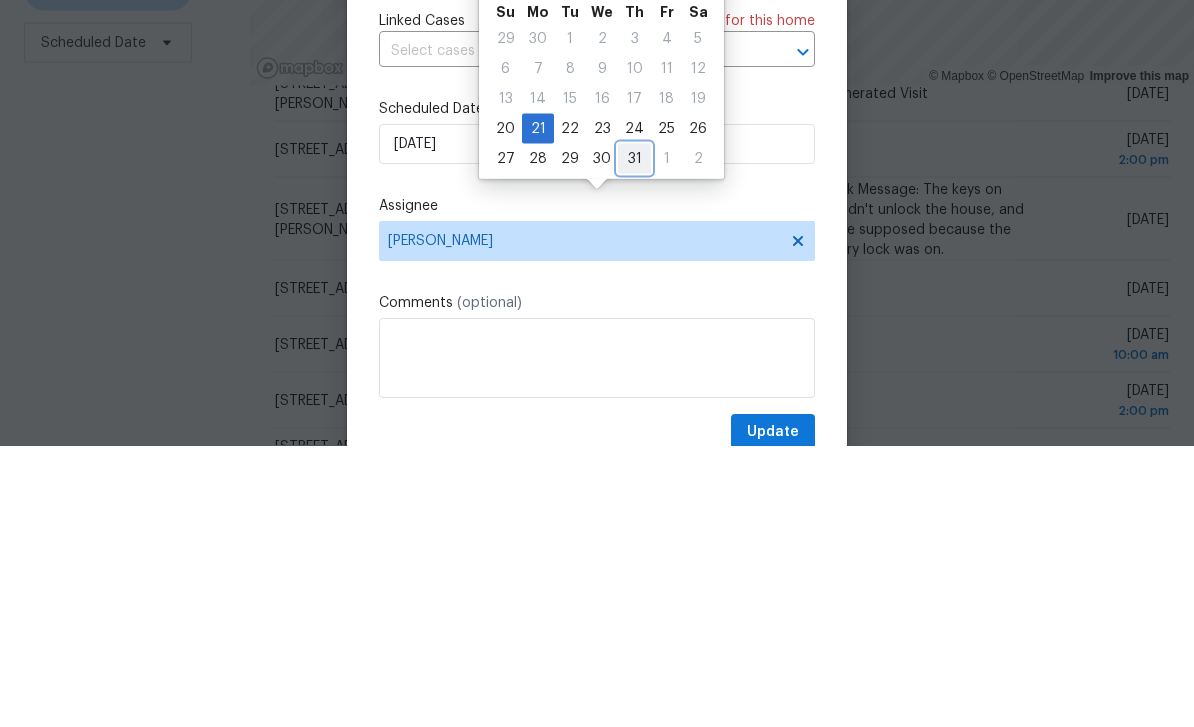 click on "31" at bounding box center [634, 440] 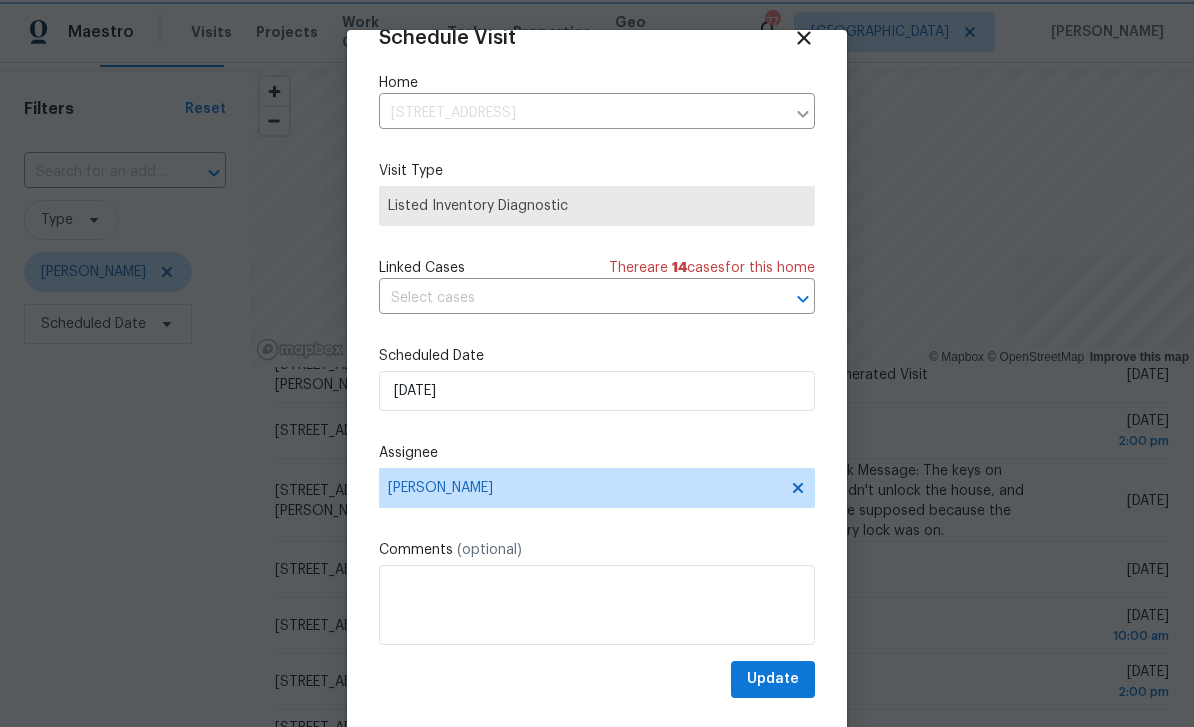 scroll, scrollTop: 39, scrollLeft: 0, axis: vertical 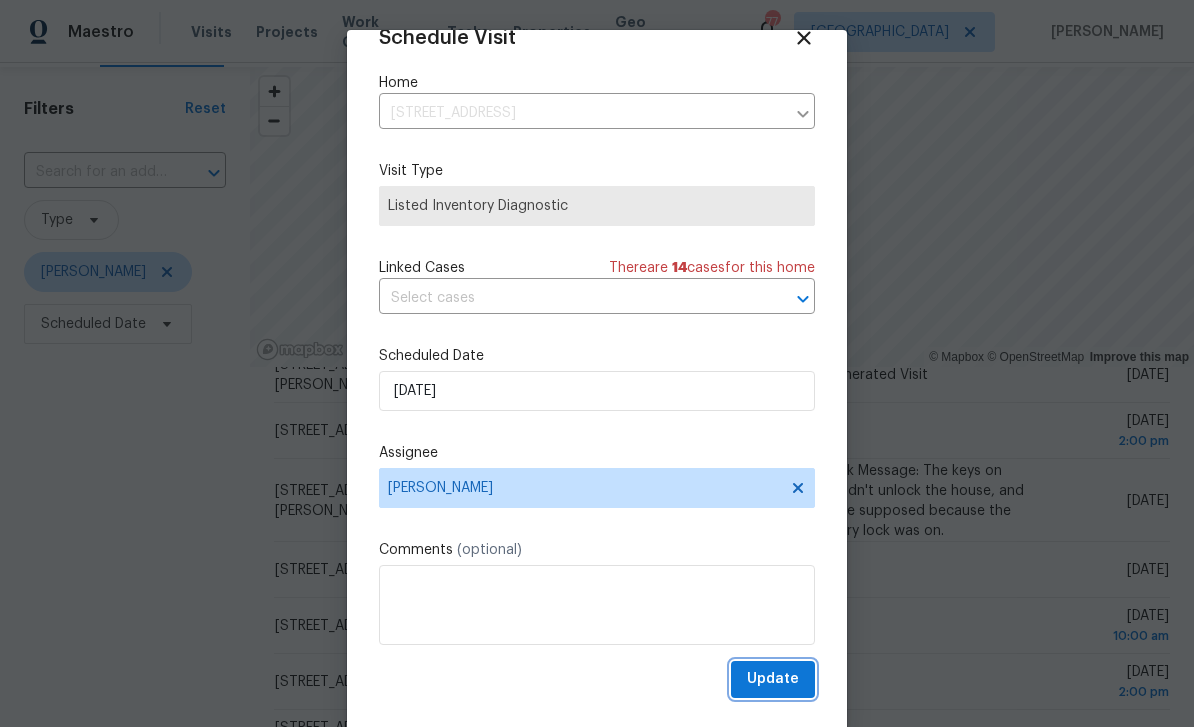 click on "Update" at bounding box center [773, 679] 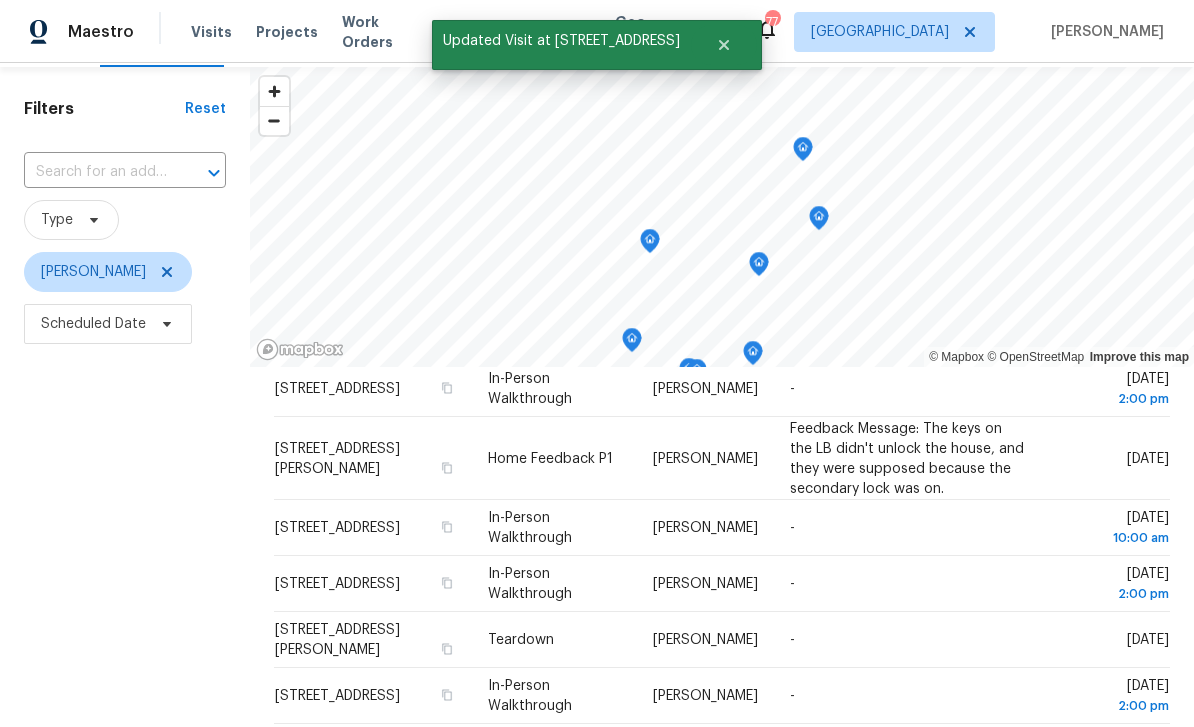scroll, scrollTop: 209, scrollLeft: 0, axis: vertical 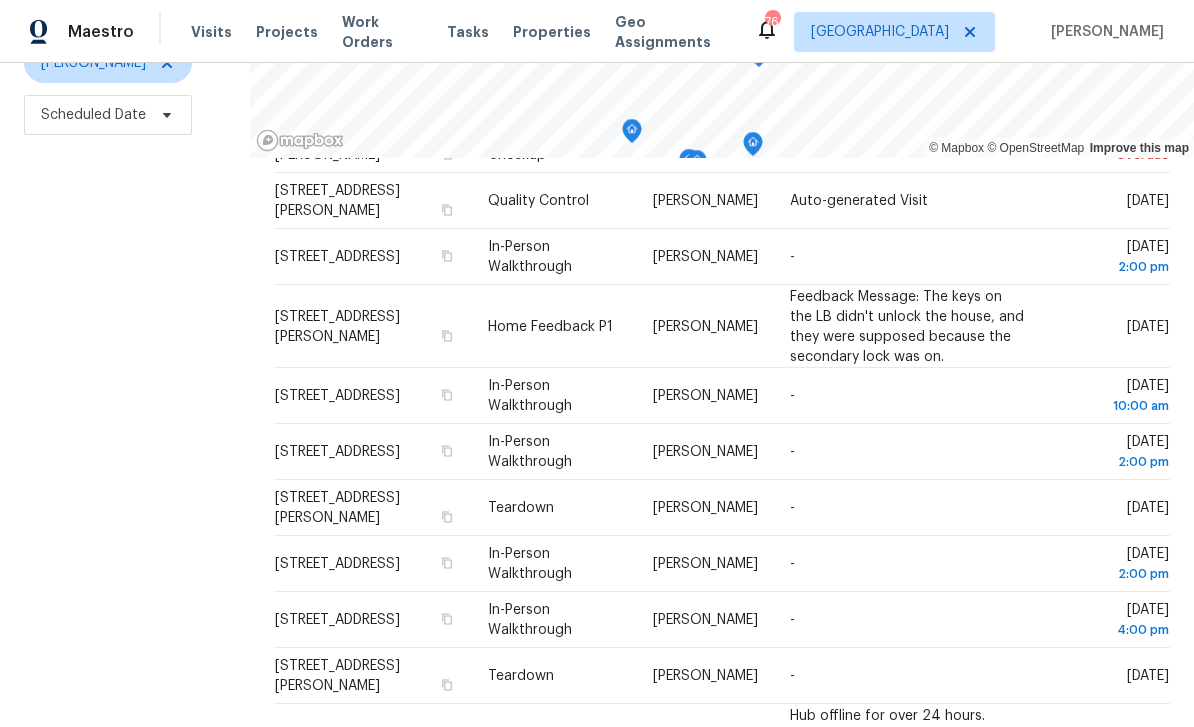 click 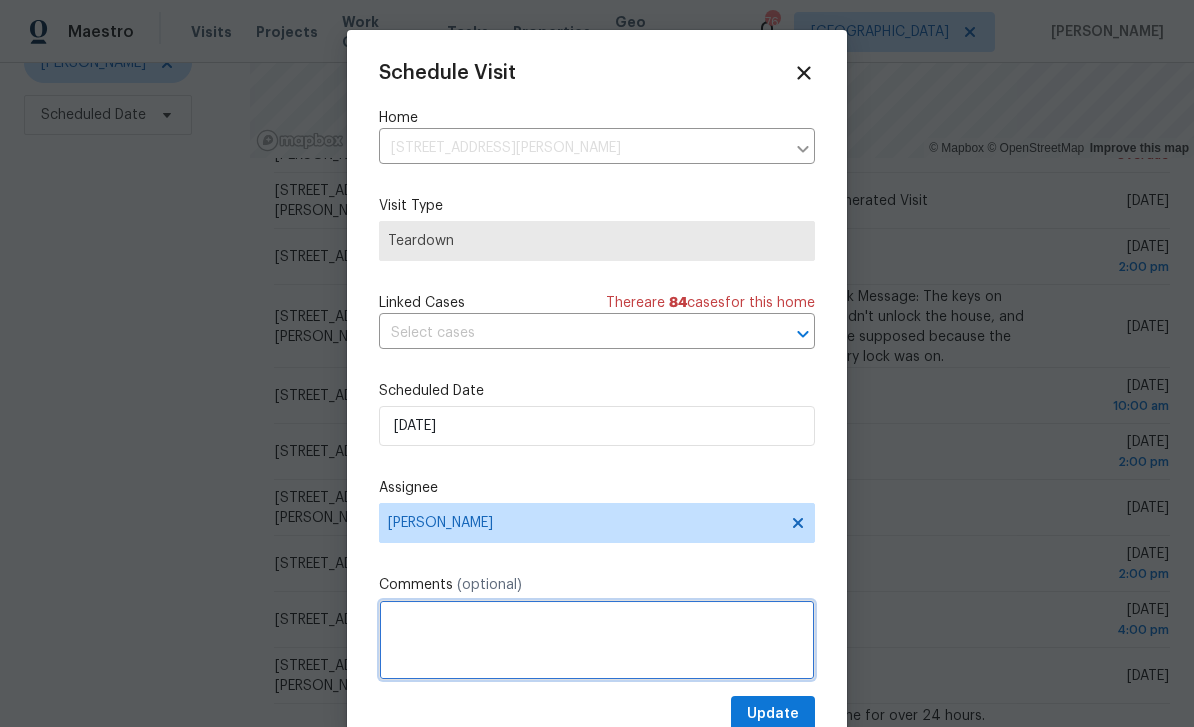 click at bounding box center (597, 640) 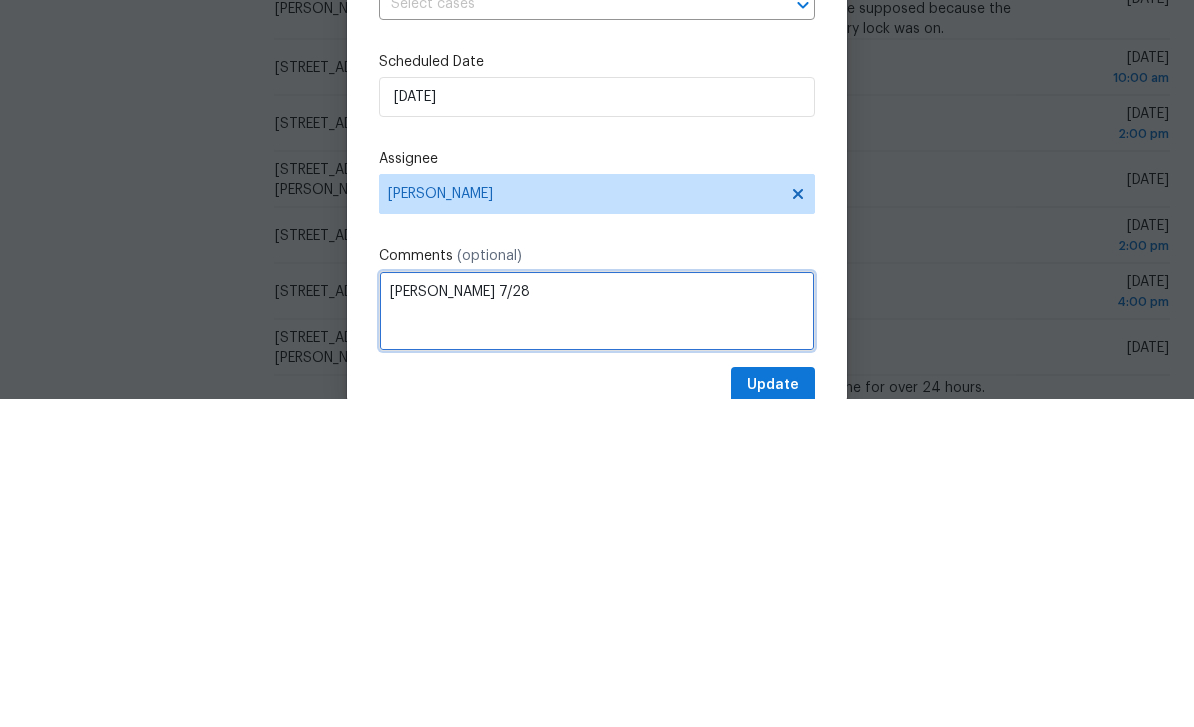 type on "[PERSON_NAME] 7/28" 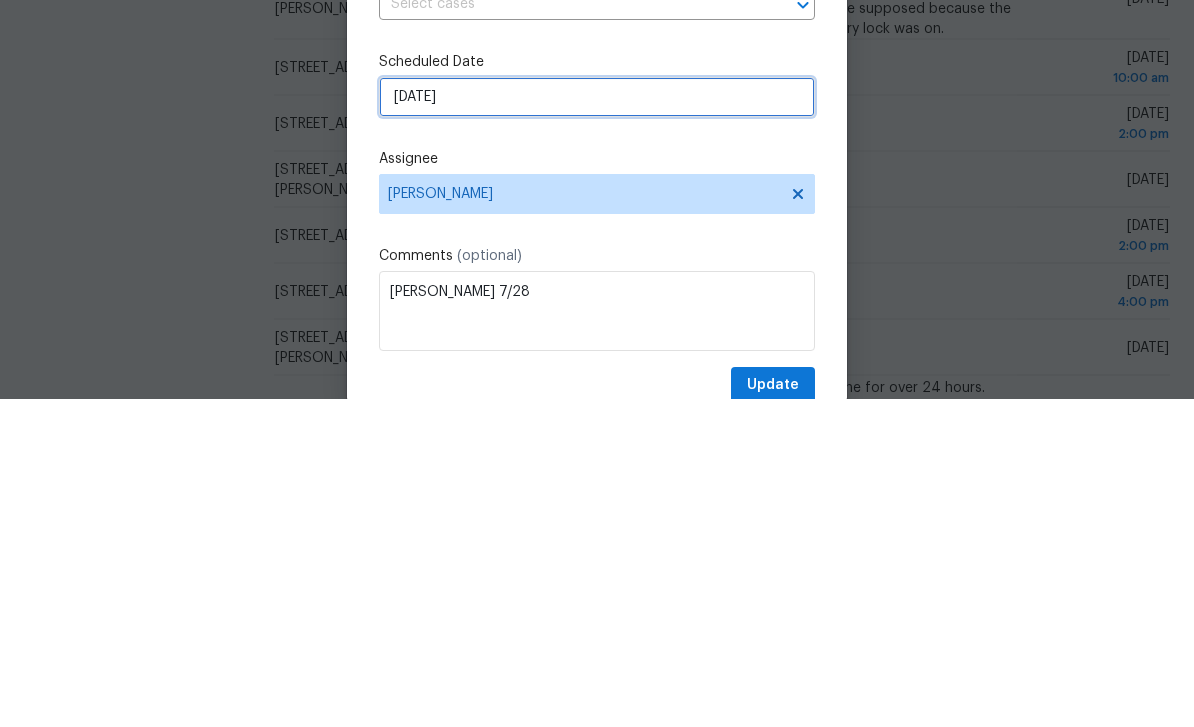 click on "7/22/2025" at bounding box center [597, 426] 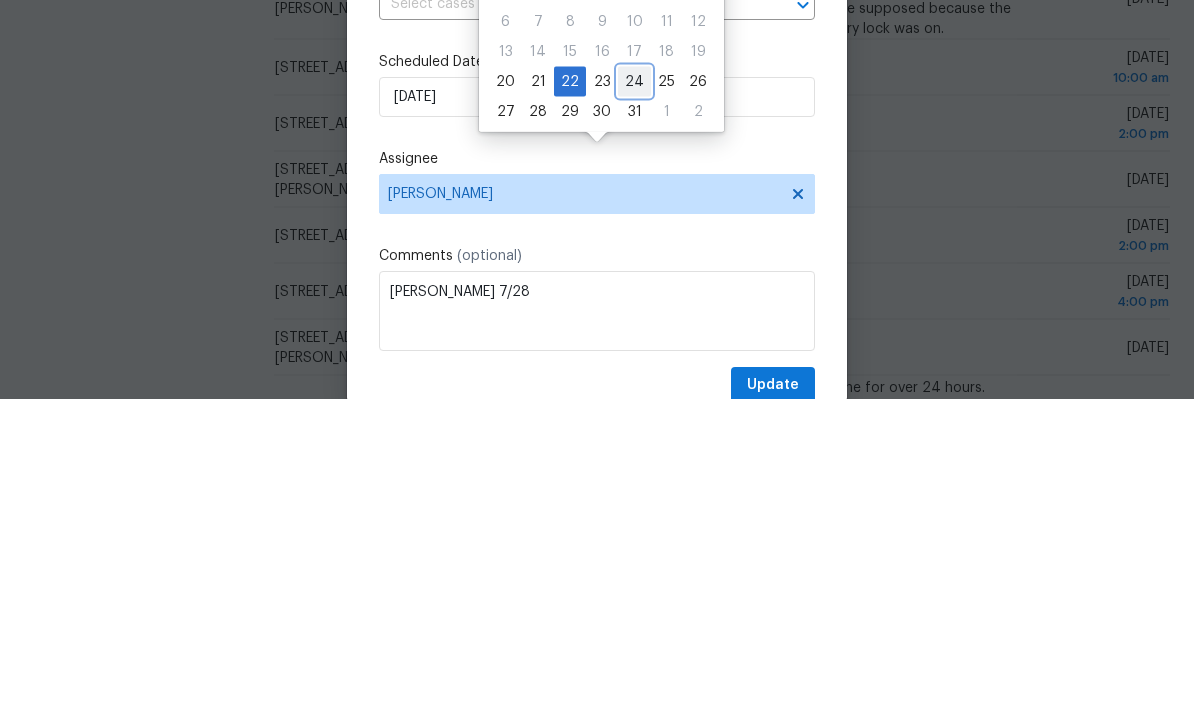 click on "24" at bounding box center (634, 410) 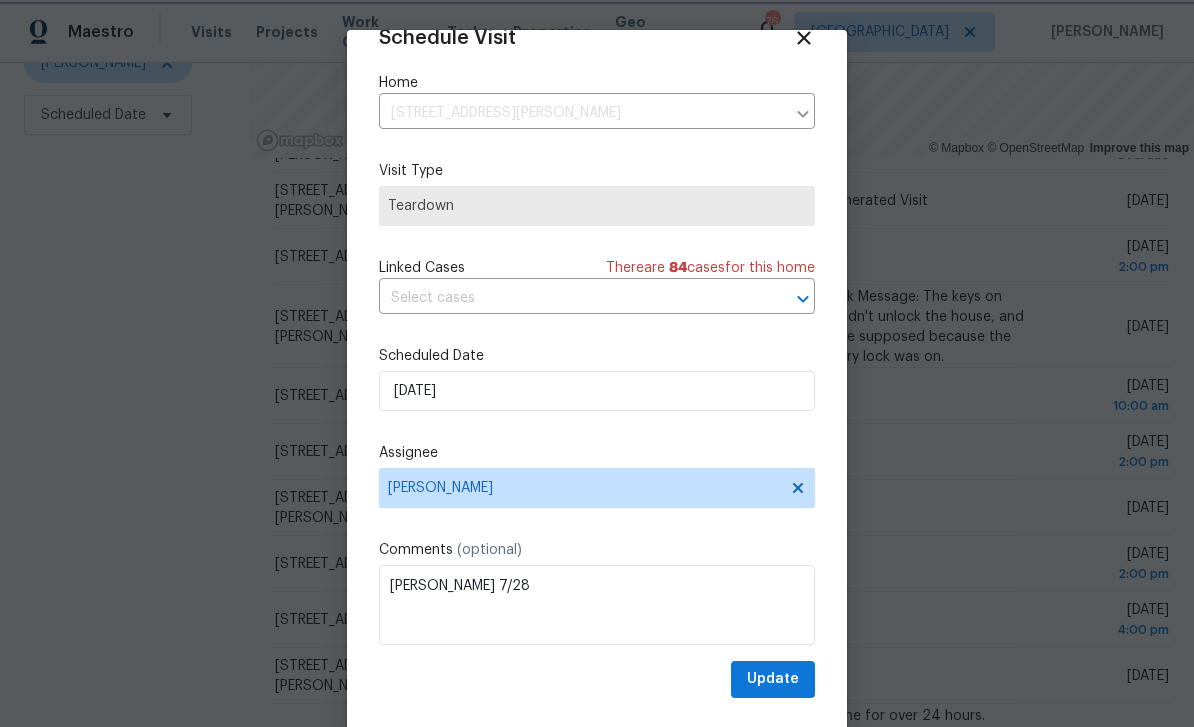 scroll, scrollTop: 39, scrollLeft: 0, axis: vertical 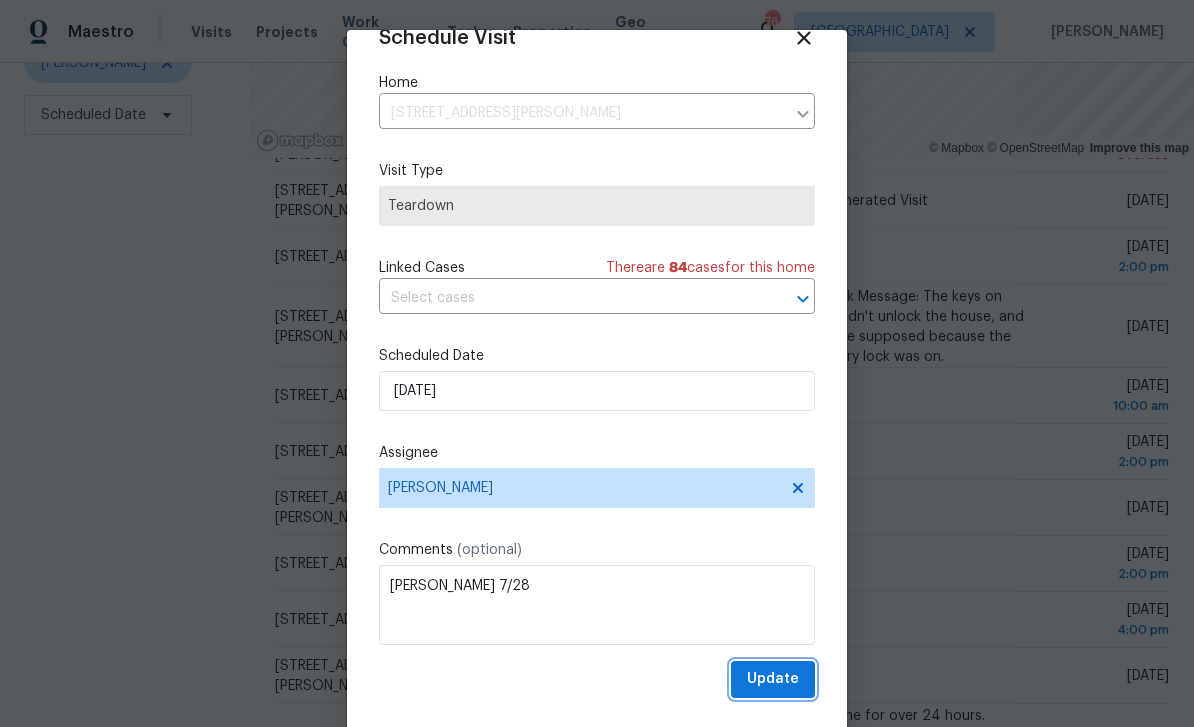 click on "Update" at bounding box center (773, 679) 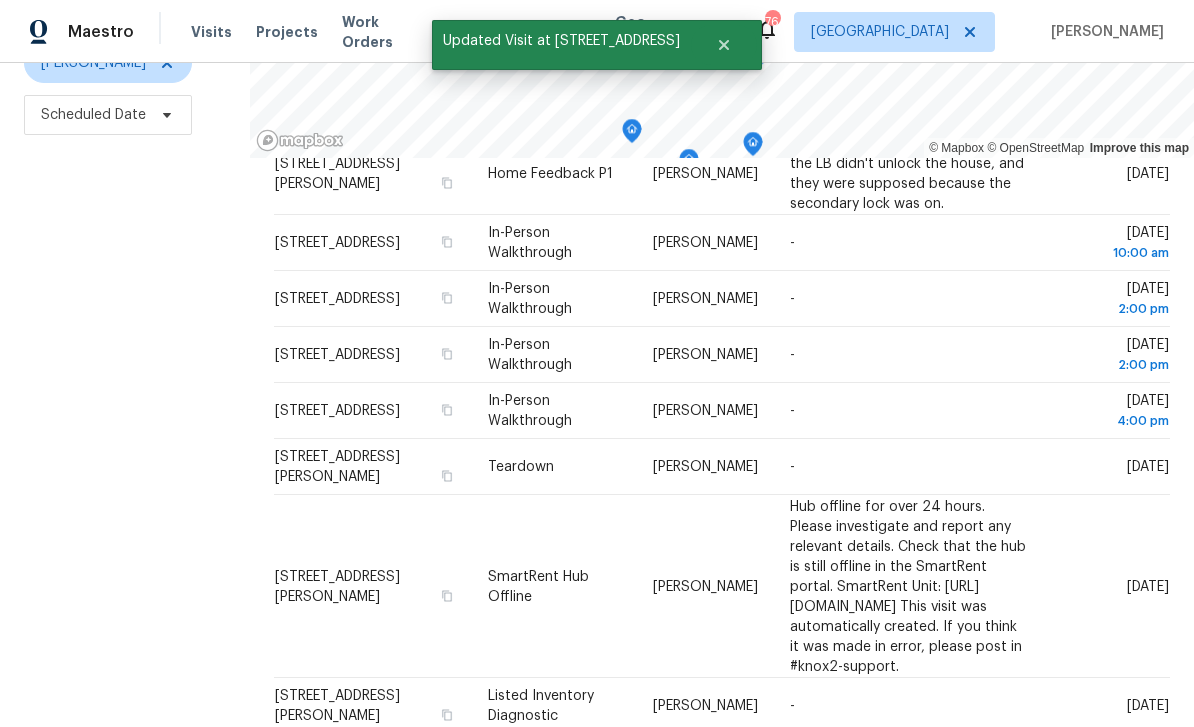 scroll, scrollTop: 210, scrollLeft: 0, axis: vertical 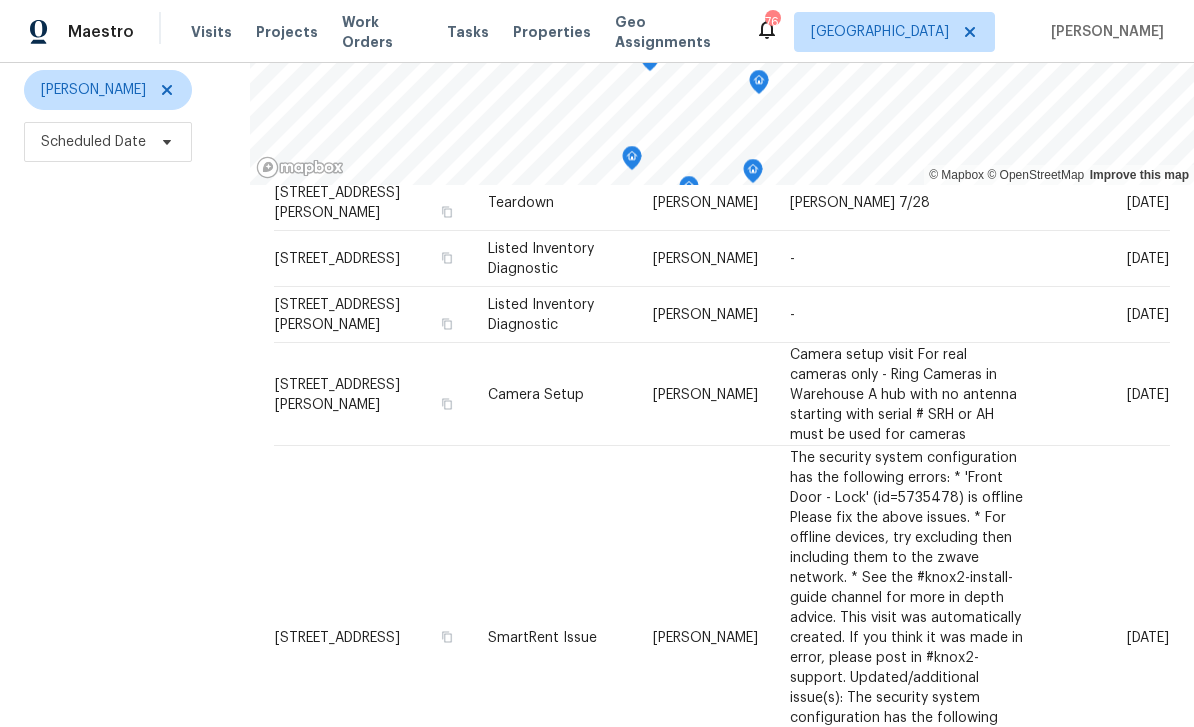 click on "[DATE]" at bounding box center [1106, 394] 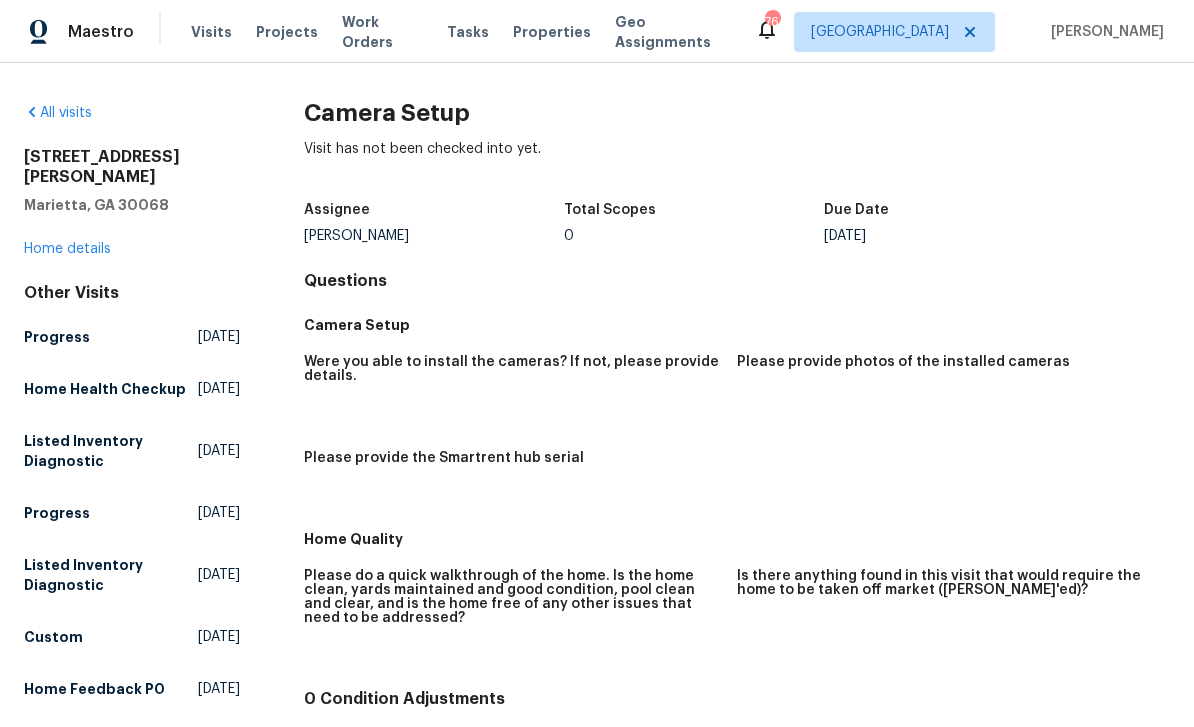 click on "All visits" at bounding box center [58, 113] 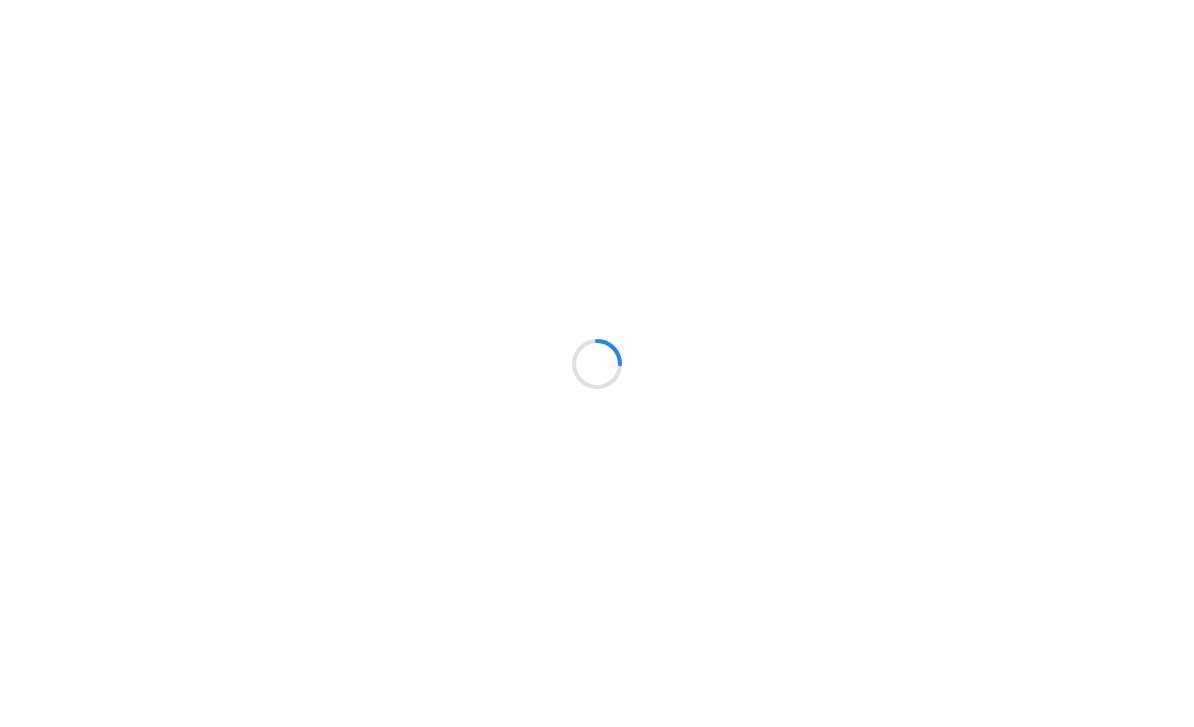 scroll, scrollTop: 0, scrollLeft: 0, axis: both 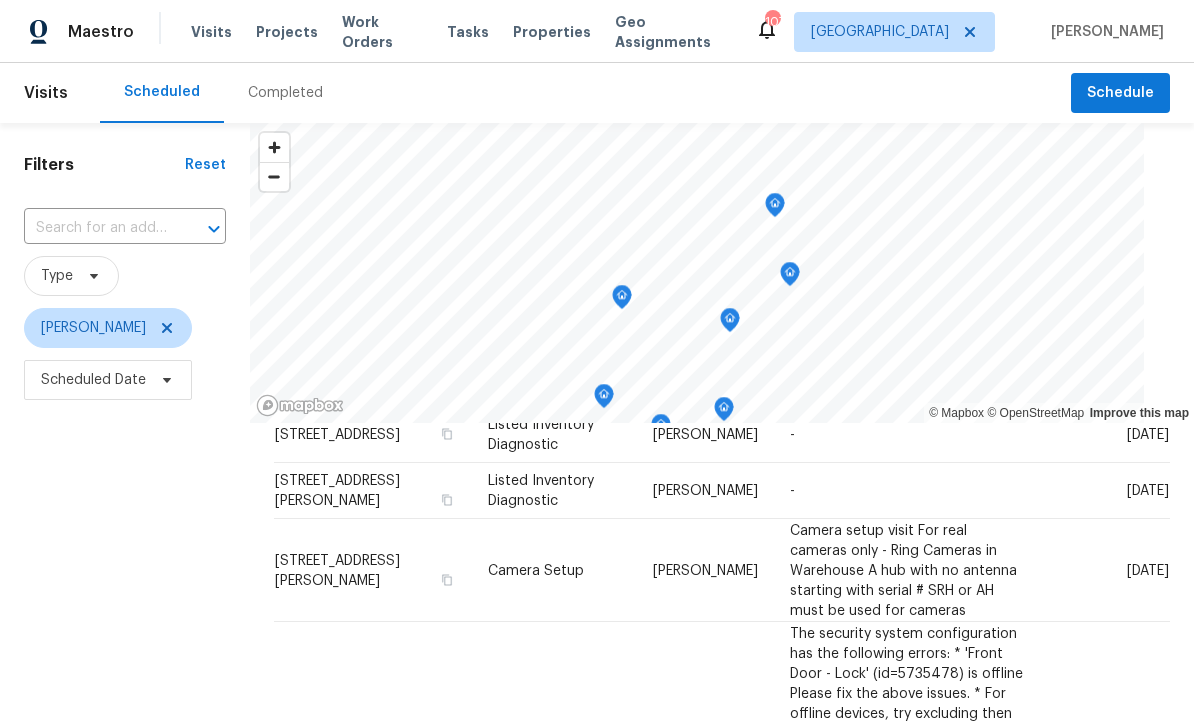 click 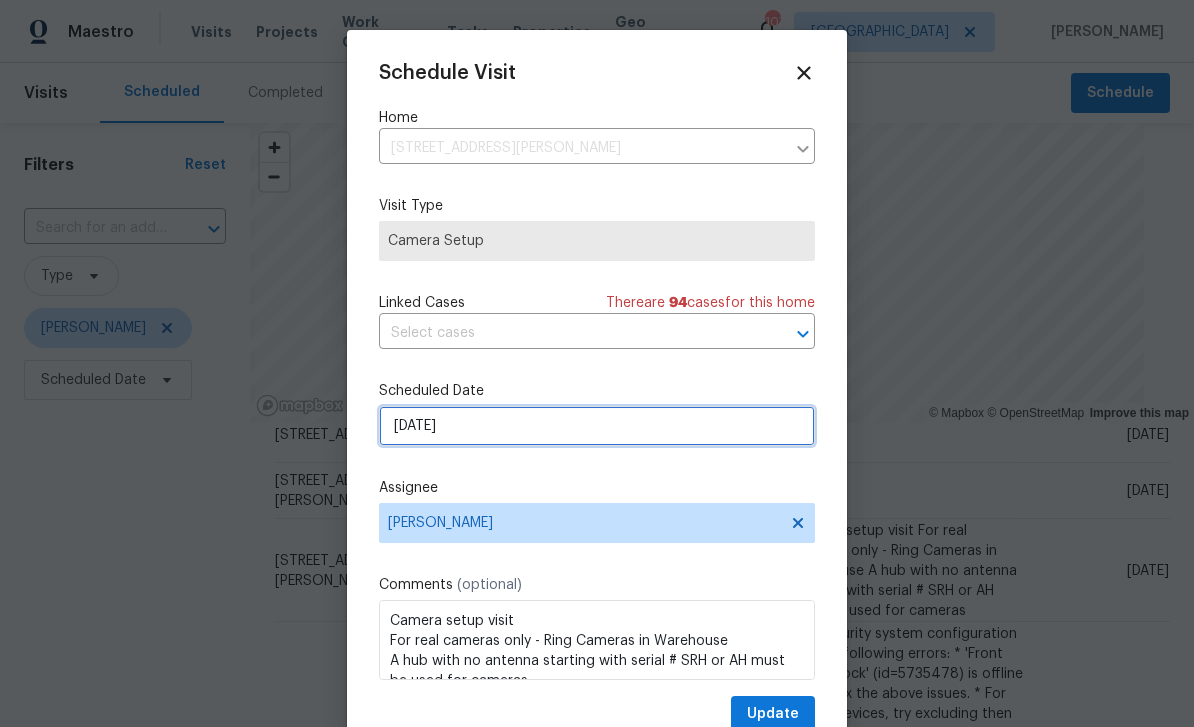 click on "[DATE]" at bounding box center [597, 426] 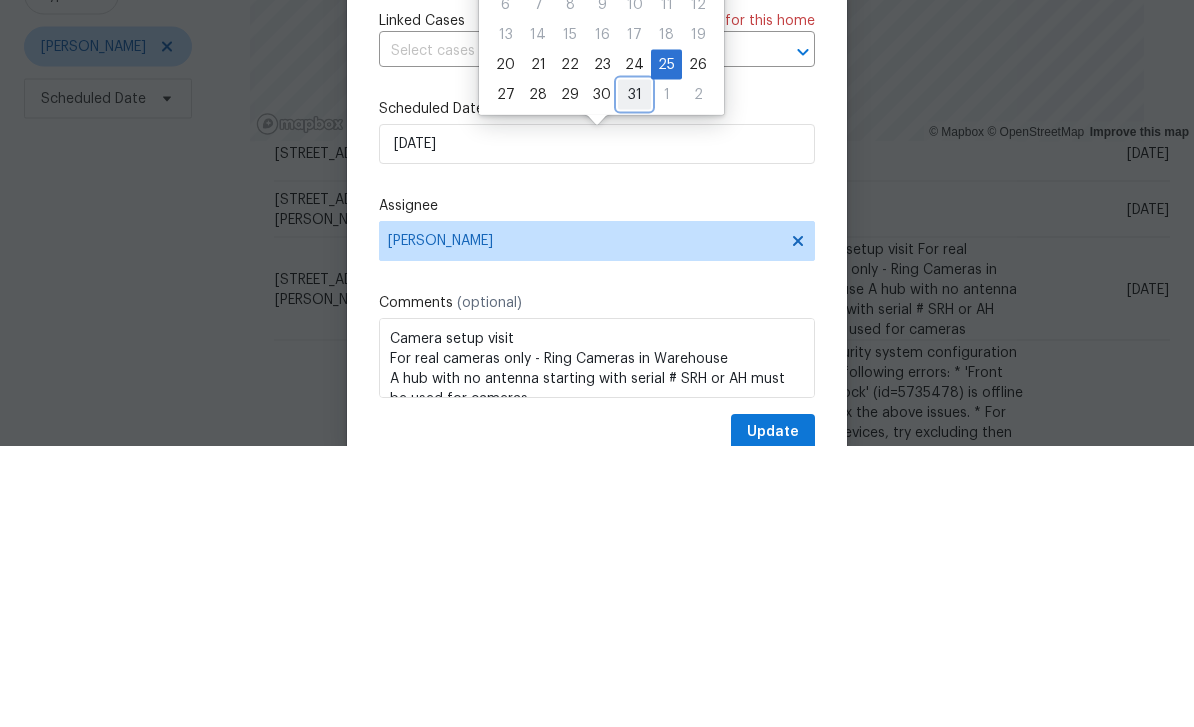 click on "31" at bounding box center [634, 376] 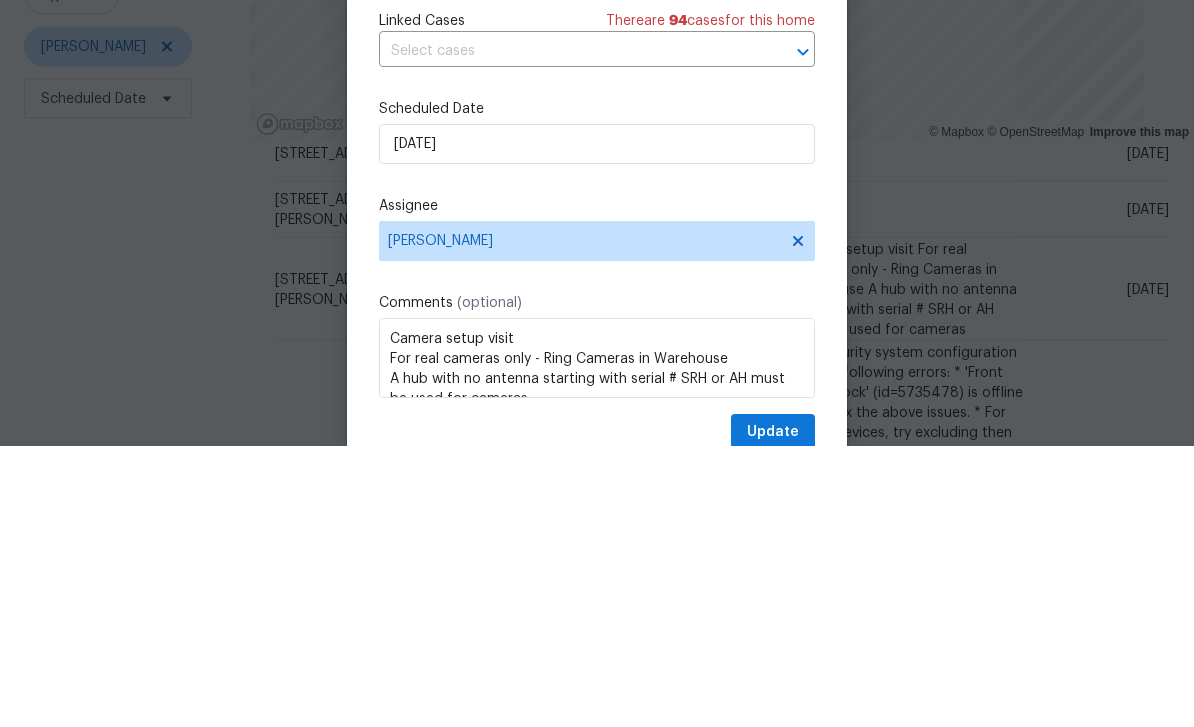 scroll, scrollTop: 64, scrollLeft: 0, axis: vertical 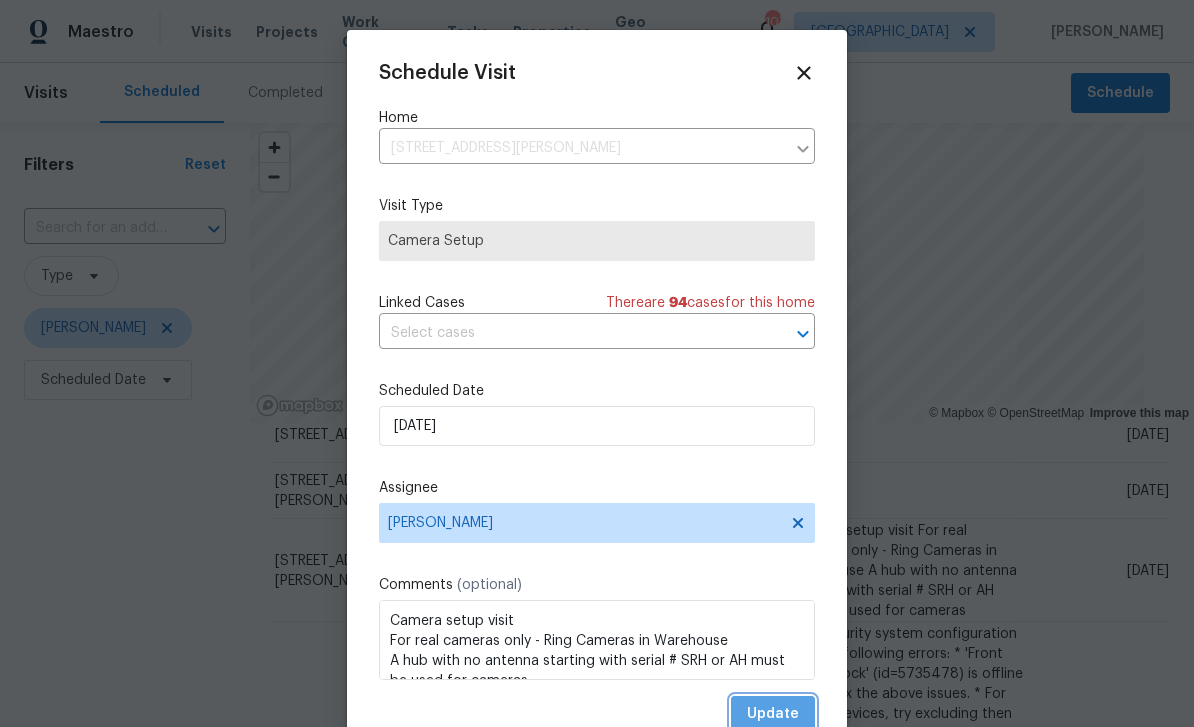 click on "Update" at bounding box center (773, 714) 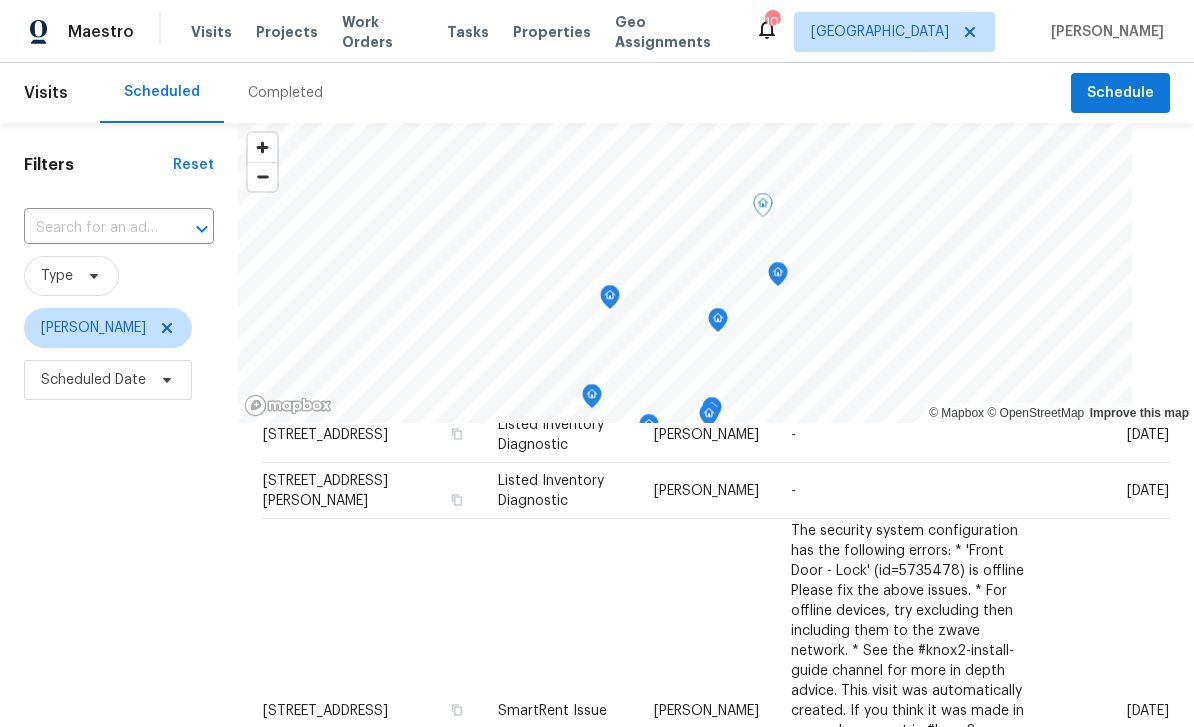 click 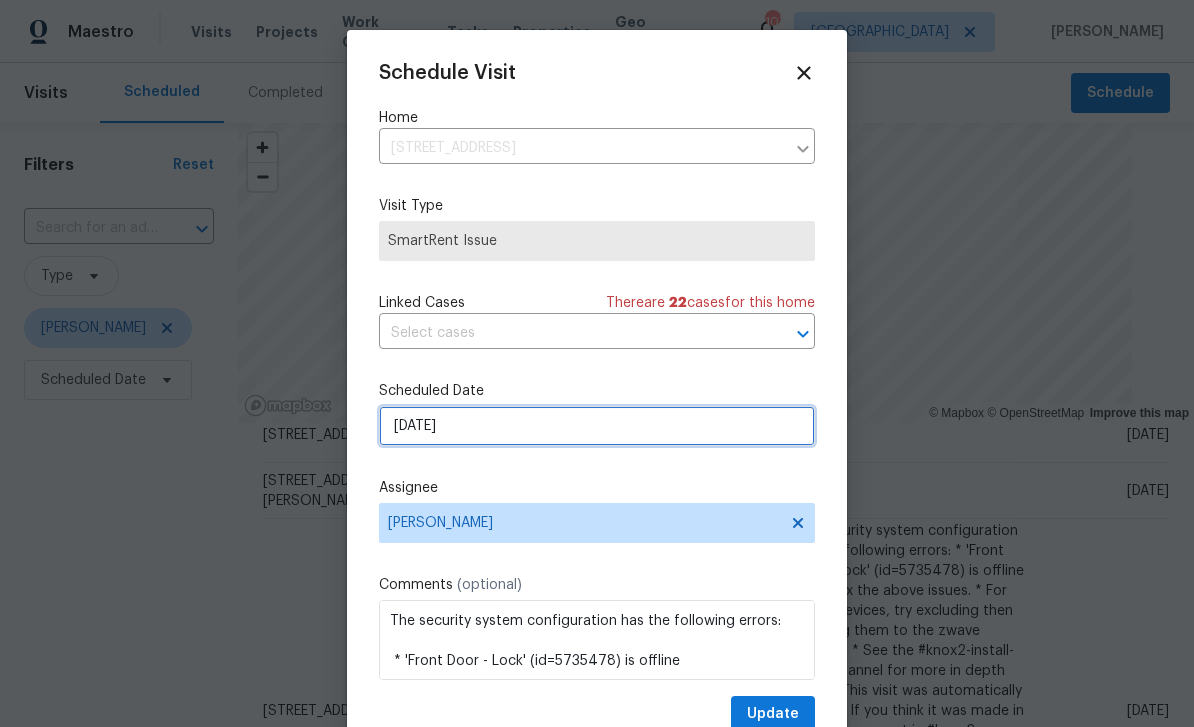 click on "[DATE]" at bounding box center (597, 426) 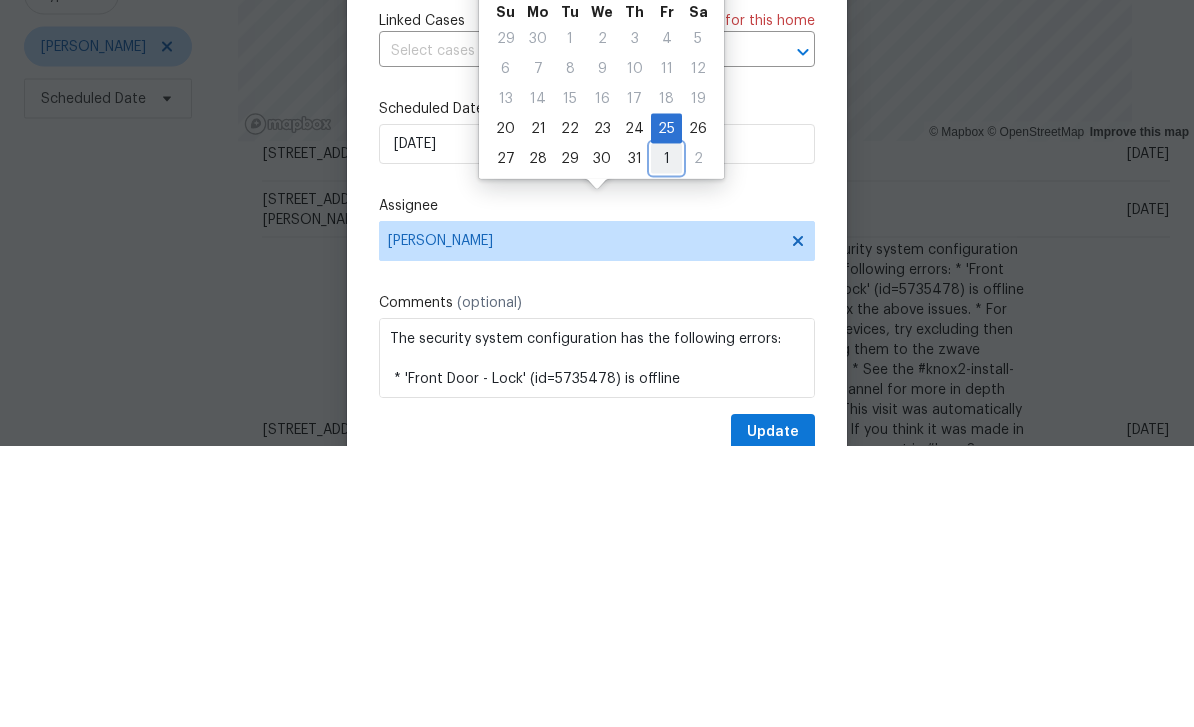 click on "1" at bounding box center (666, 440) 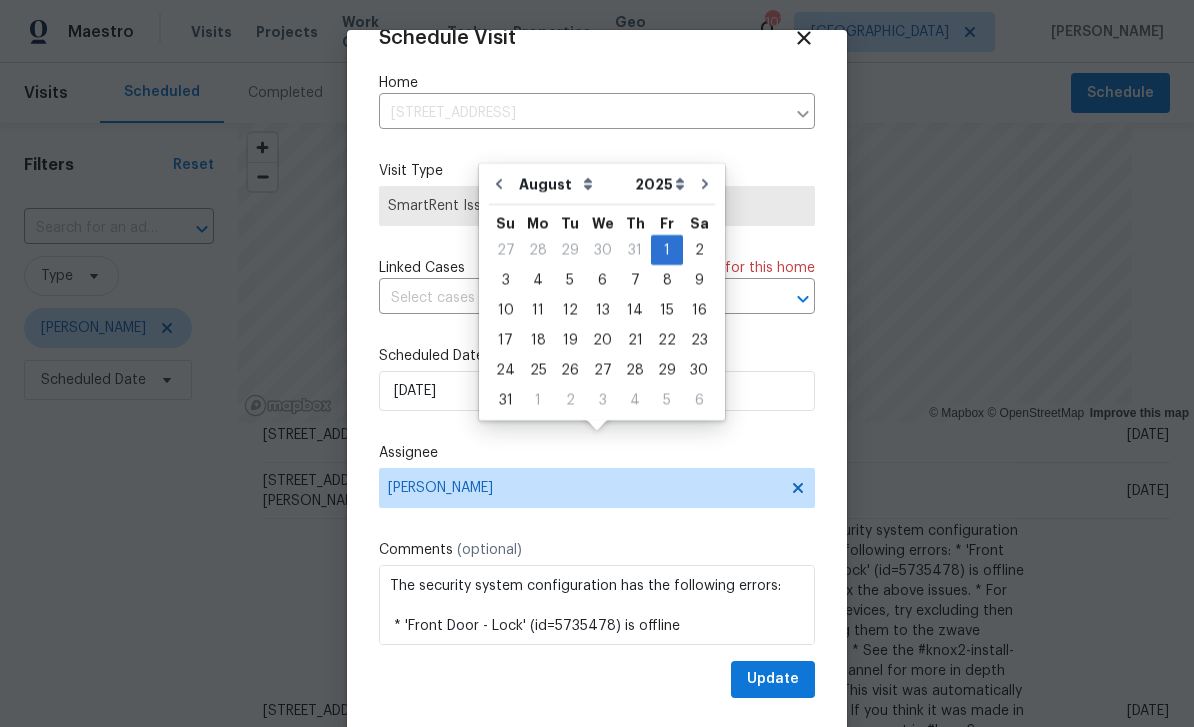 scroll, scrollTop: 39, scrollLeft: 0, axis: vertical 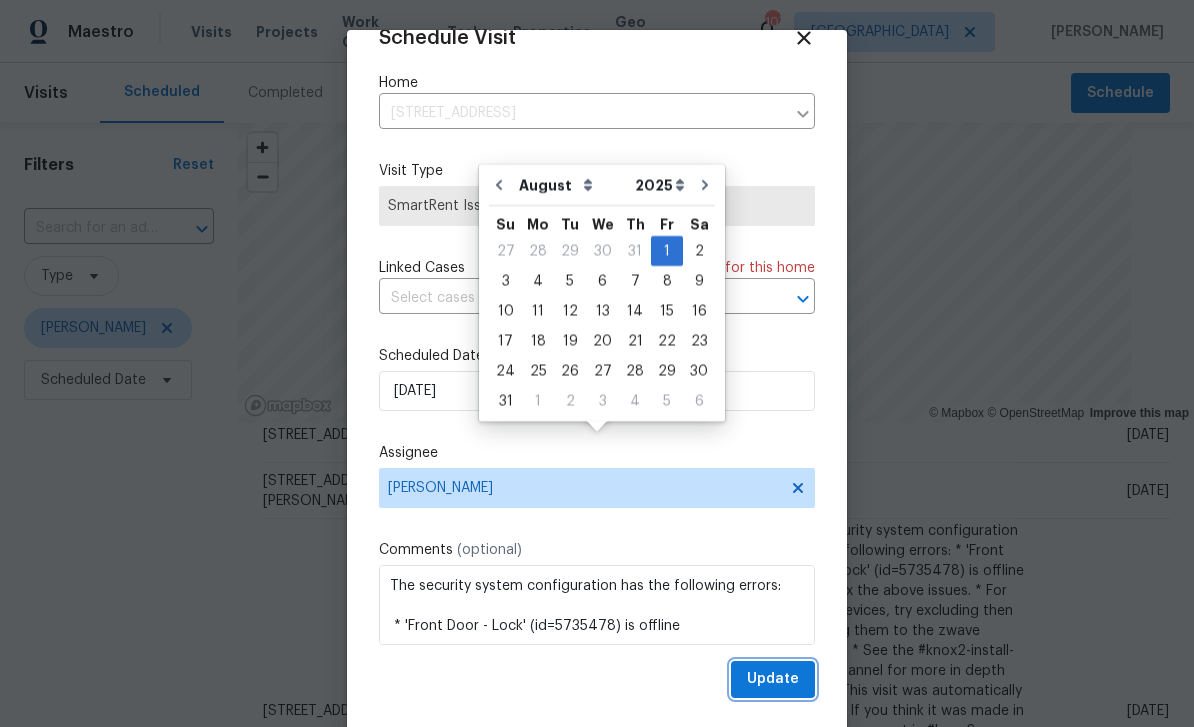 click on "Update" at bounding box center (773, 679) 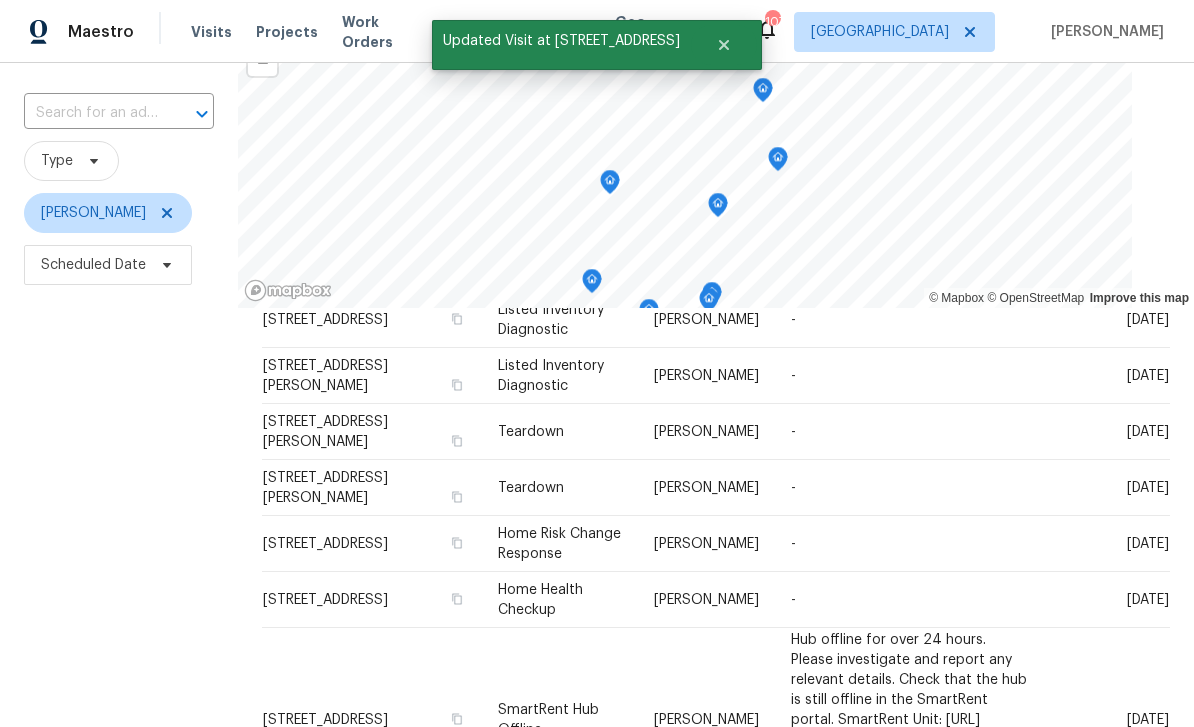 scroll, scrollTop: 137, scrollLeft: 0, axis: vertical 